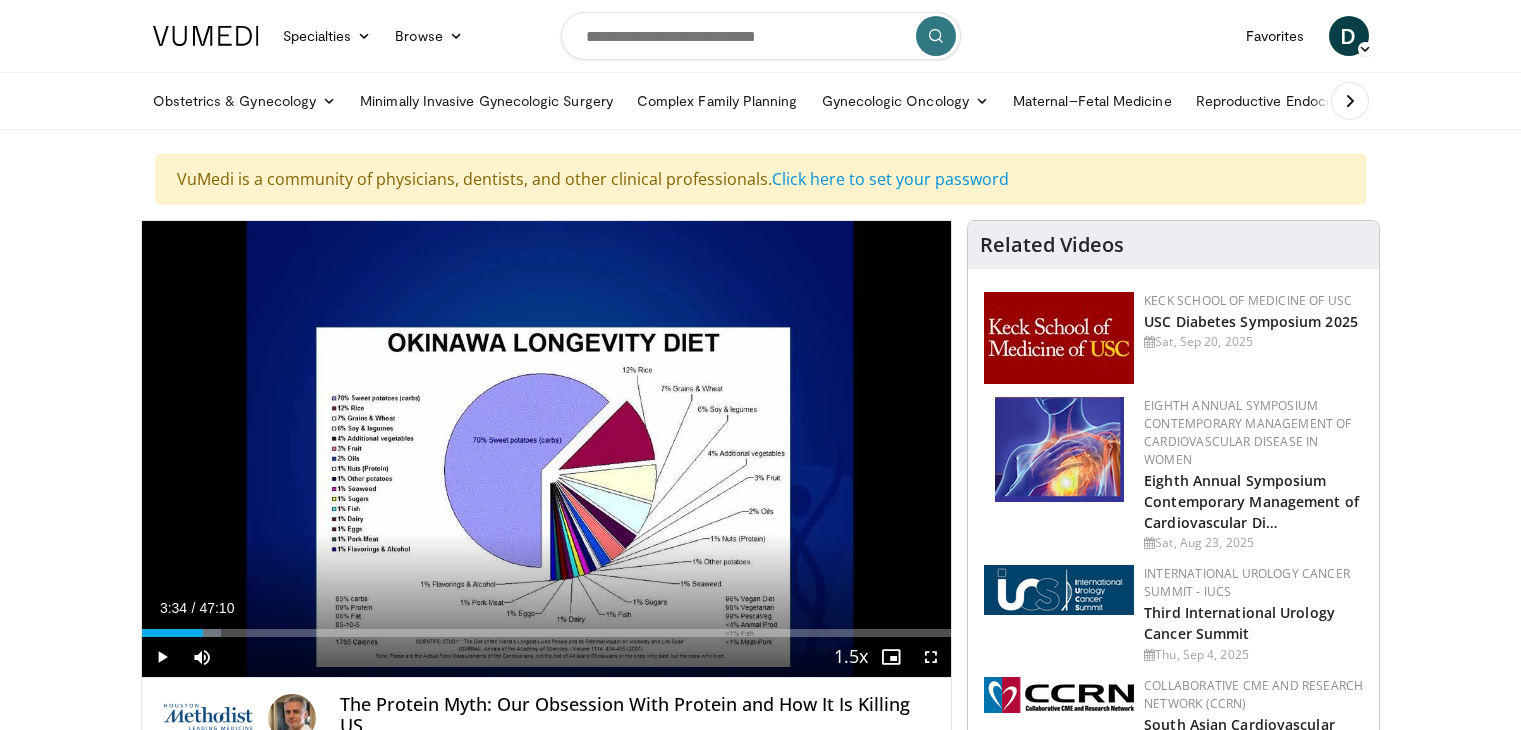scroll, scrollTop: 0, scrollLeft: 0, axis: both 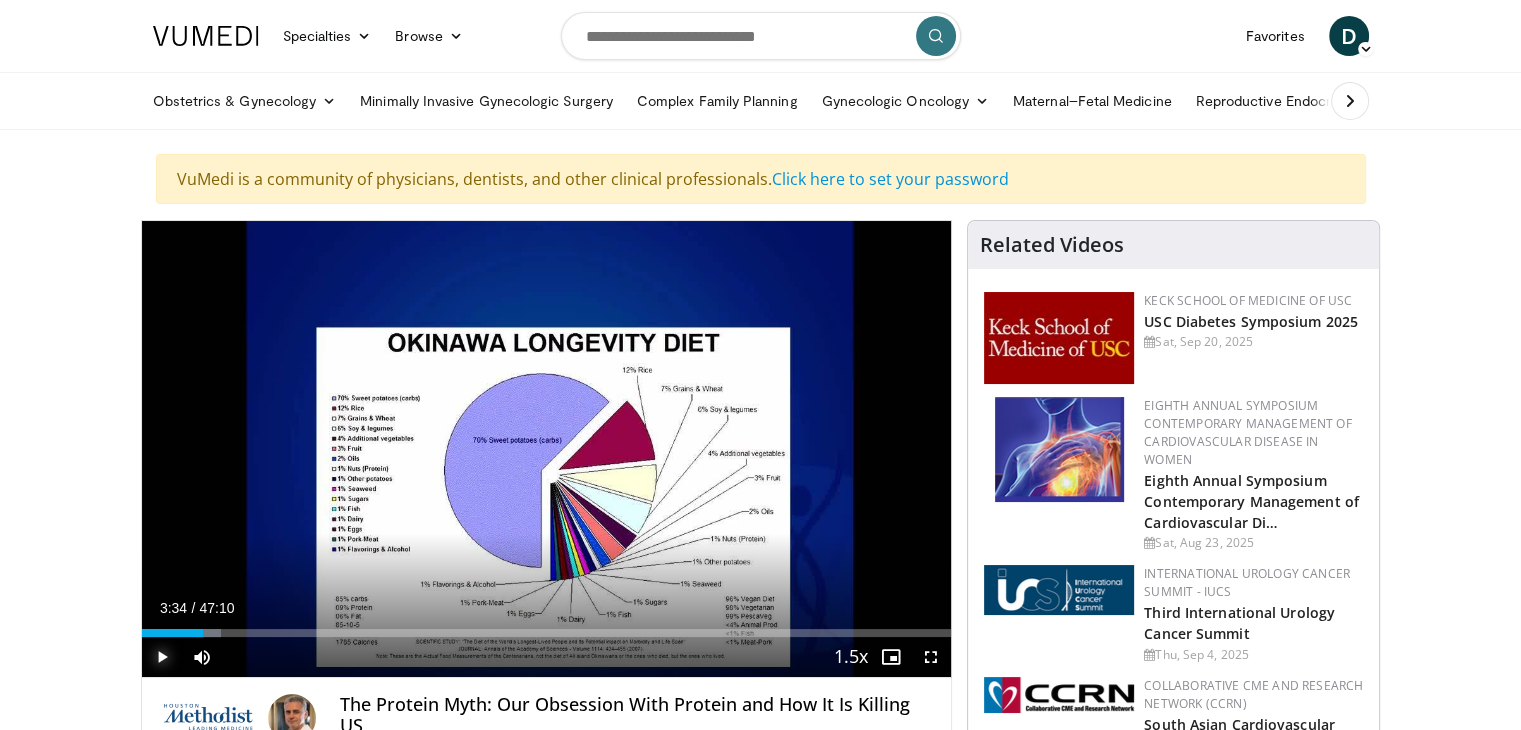 click at bounding box center (162, 657) 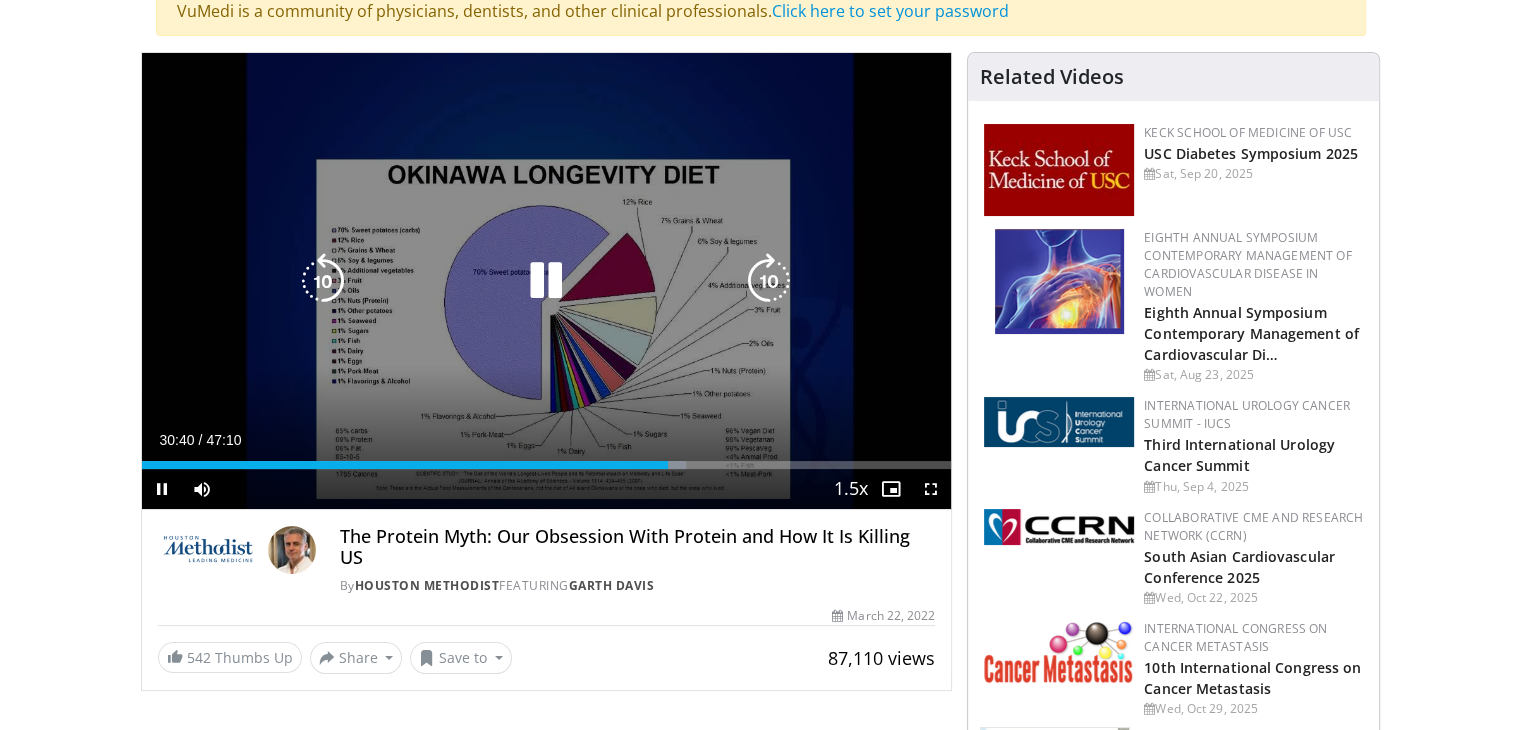 scroll, scrollTop: 200, scrollLeft: 0, axis: vertical 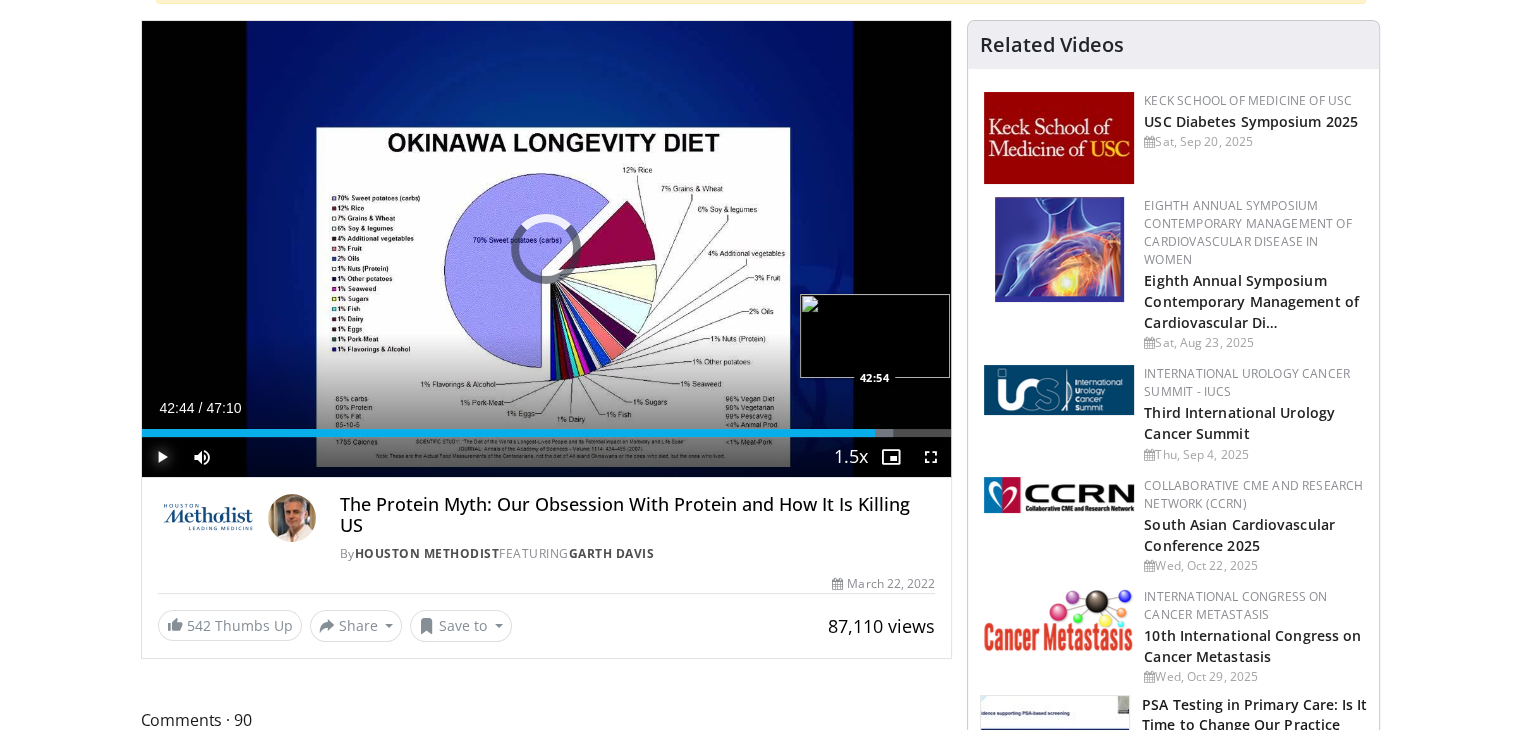 click at bounding box center (879, 433) 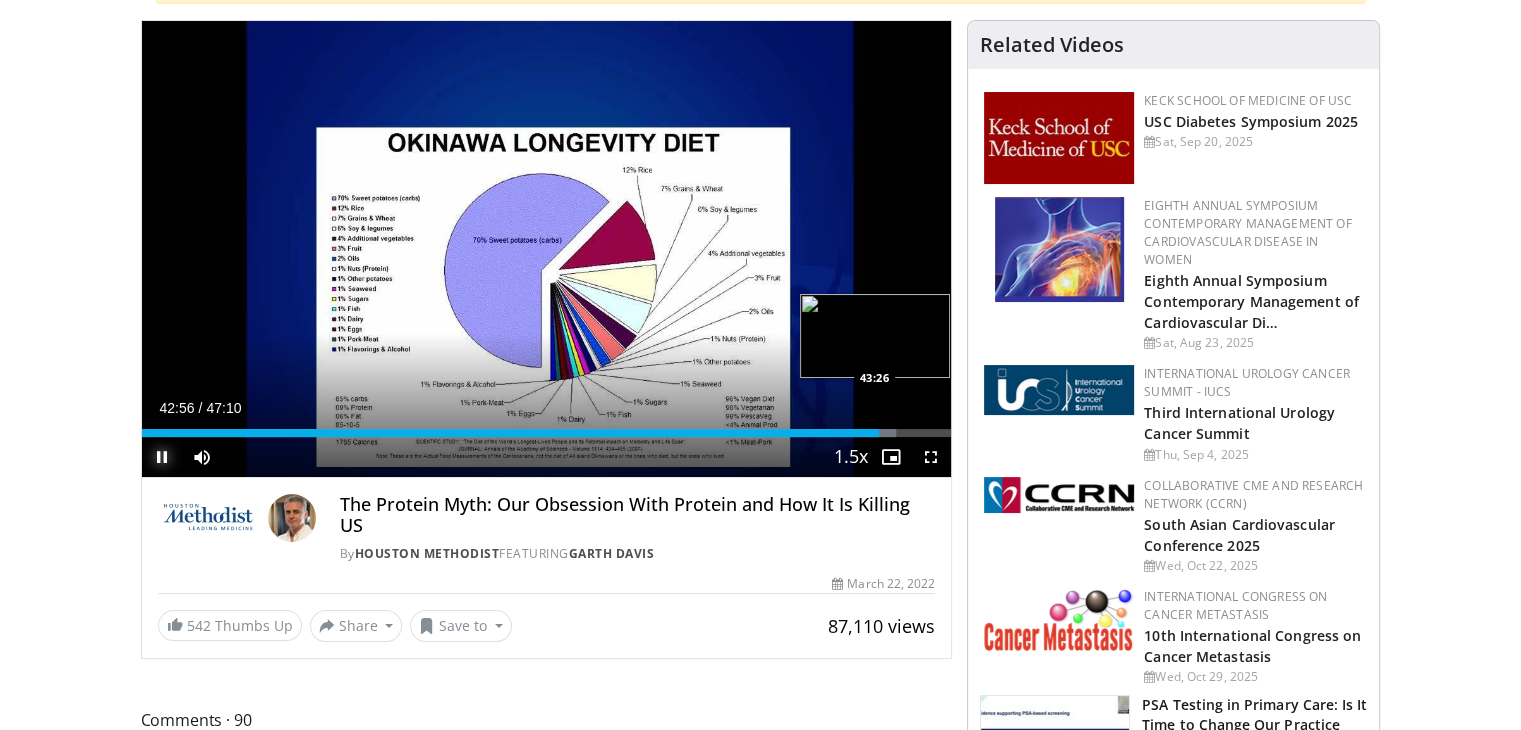 click on "Loaded :  93.14% 42:56 43:26" at bounding box center (547, 433) 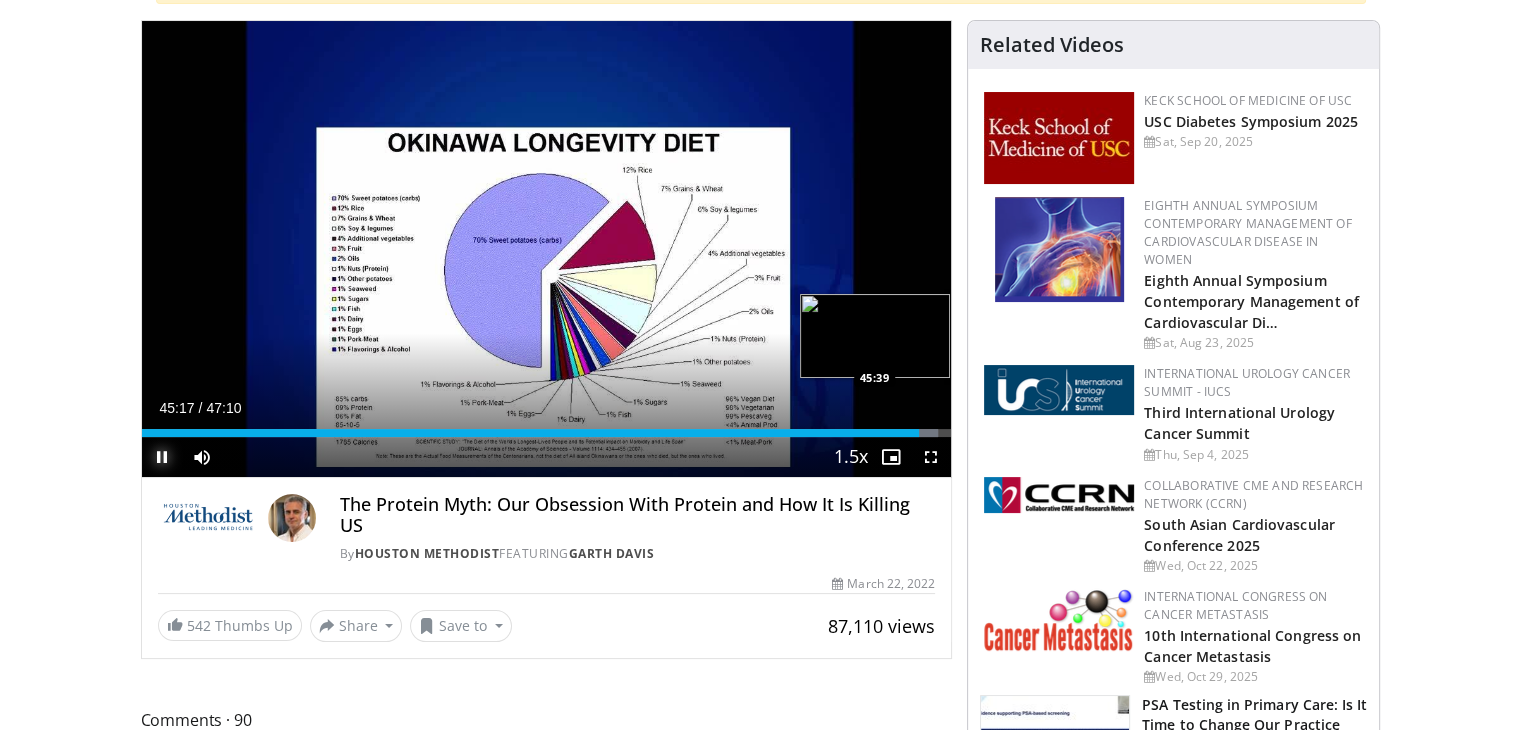 click on "Loaded :  98.33% 45:17 45:39" at bounding box center (547, 433) 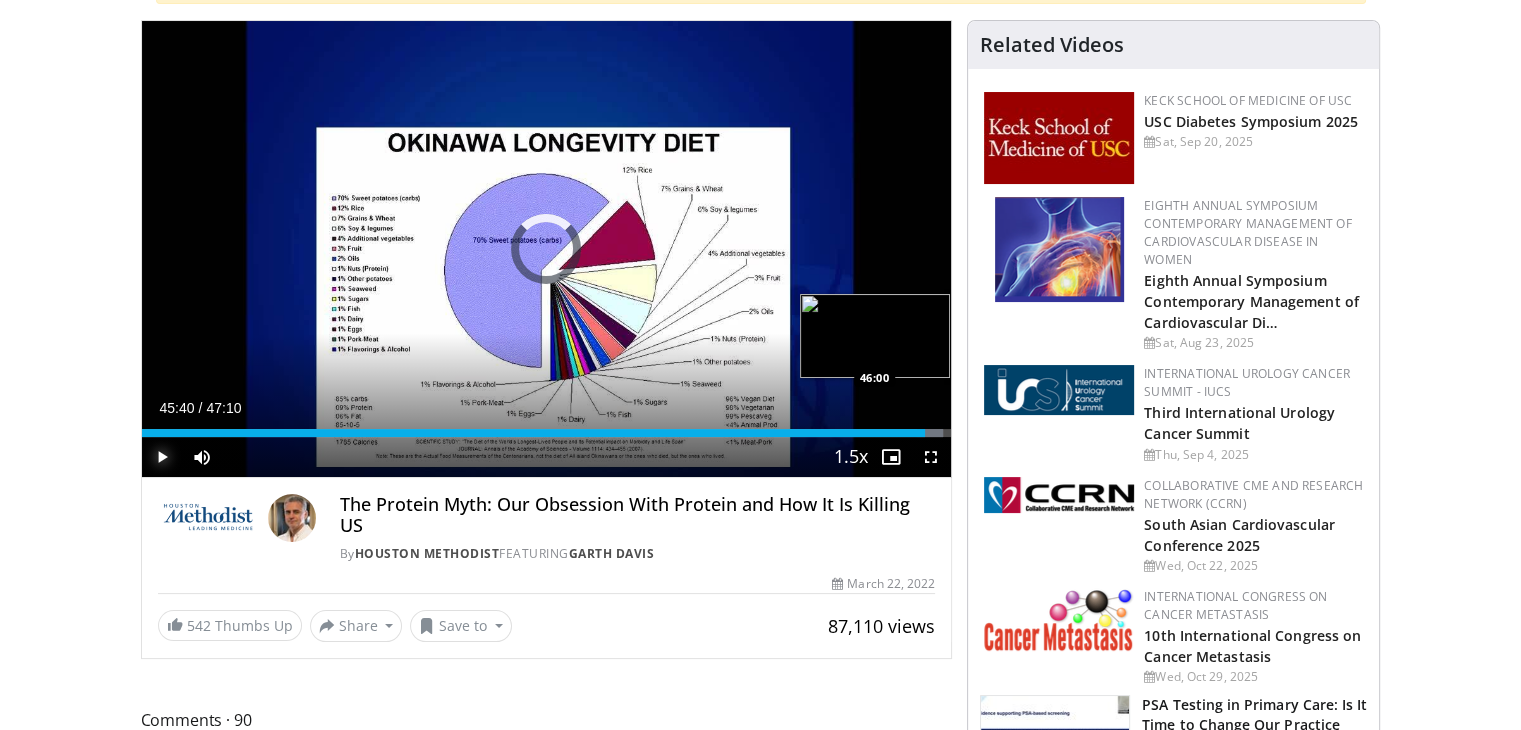 click on "Loaded :  99.04% 45:40 46:00" at bounding box center [547, 433] 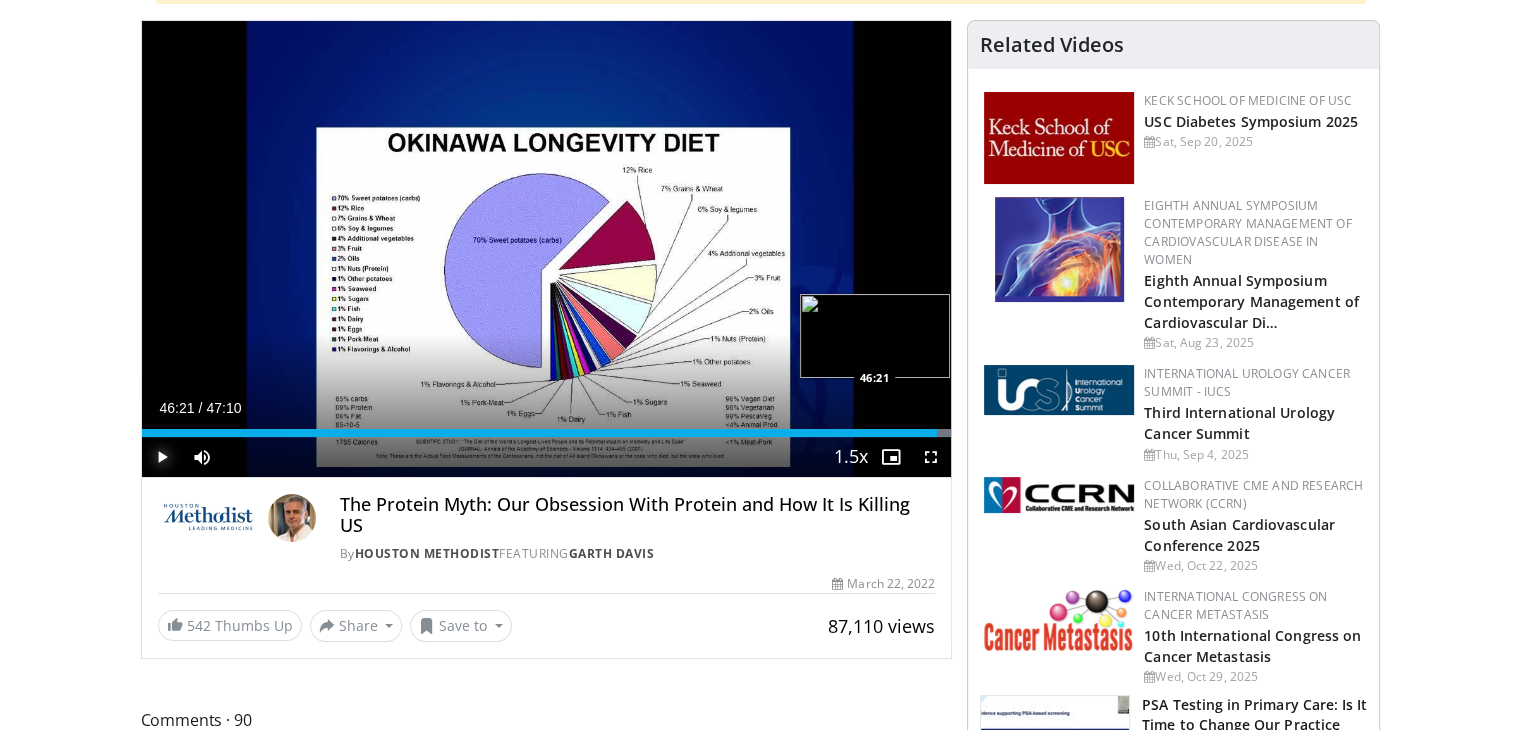 click at bounding box center (937, 433) 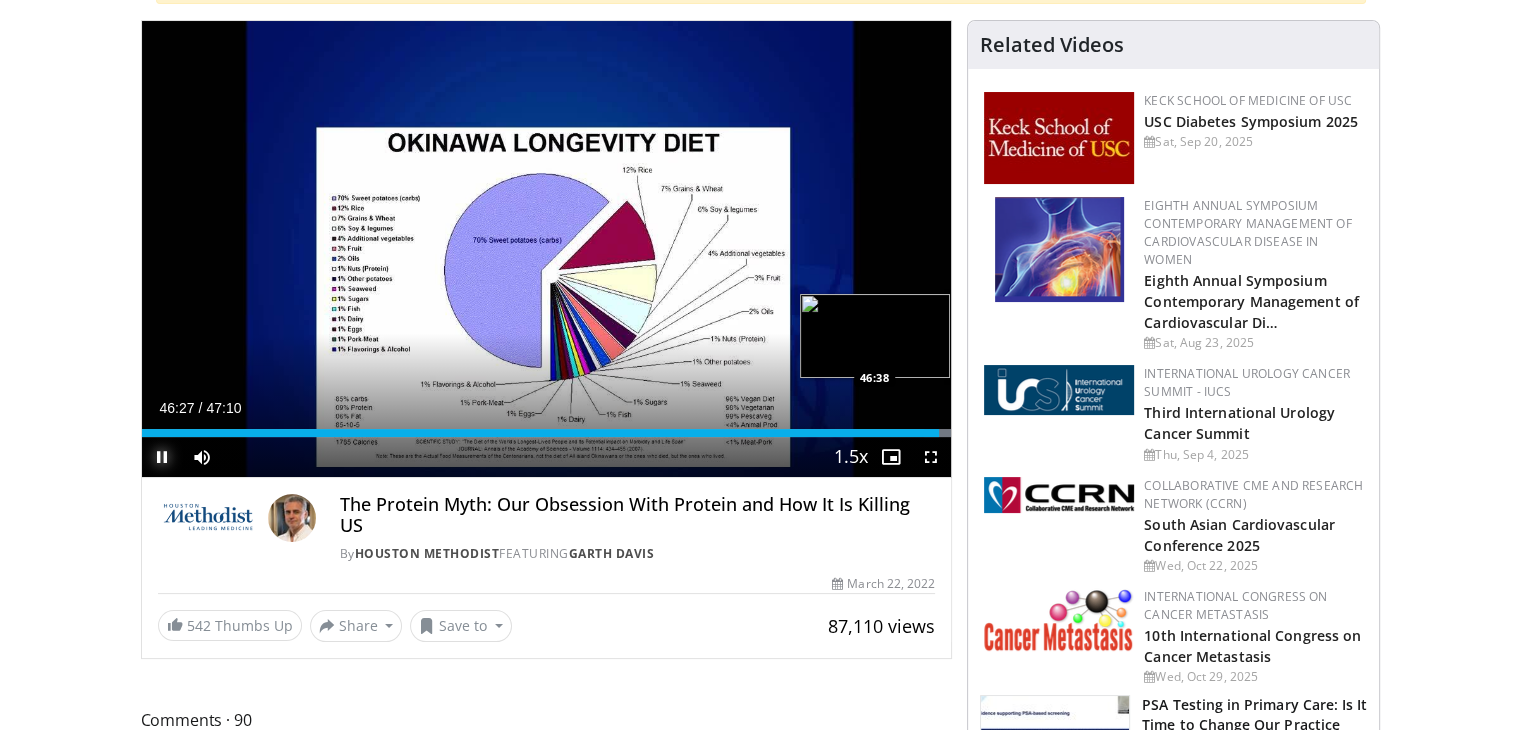 click at bounding box center [937, 433] 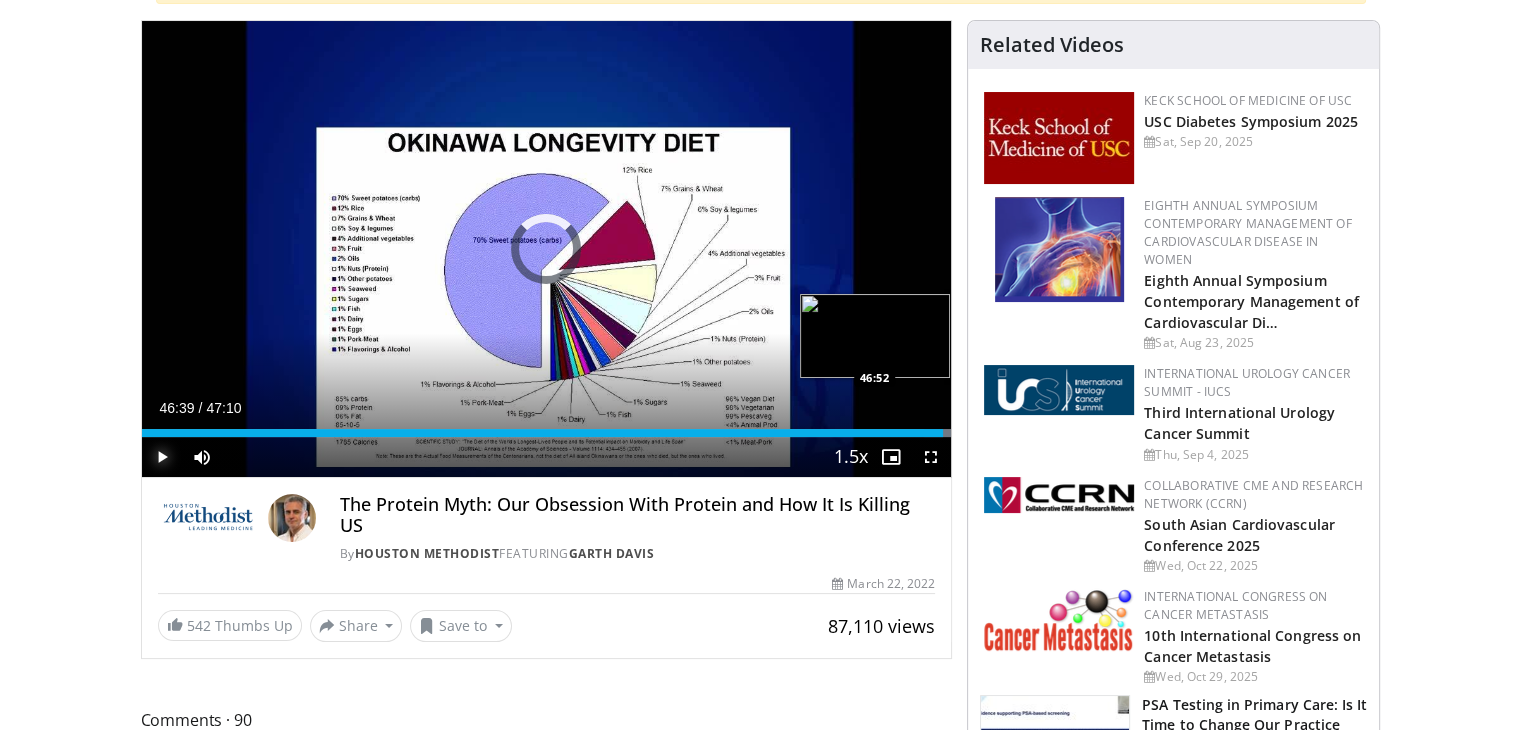 click at bounding box center (937, 433) 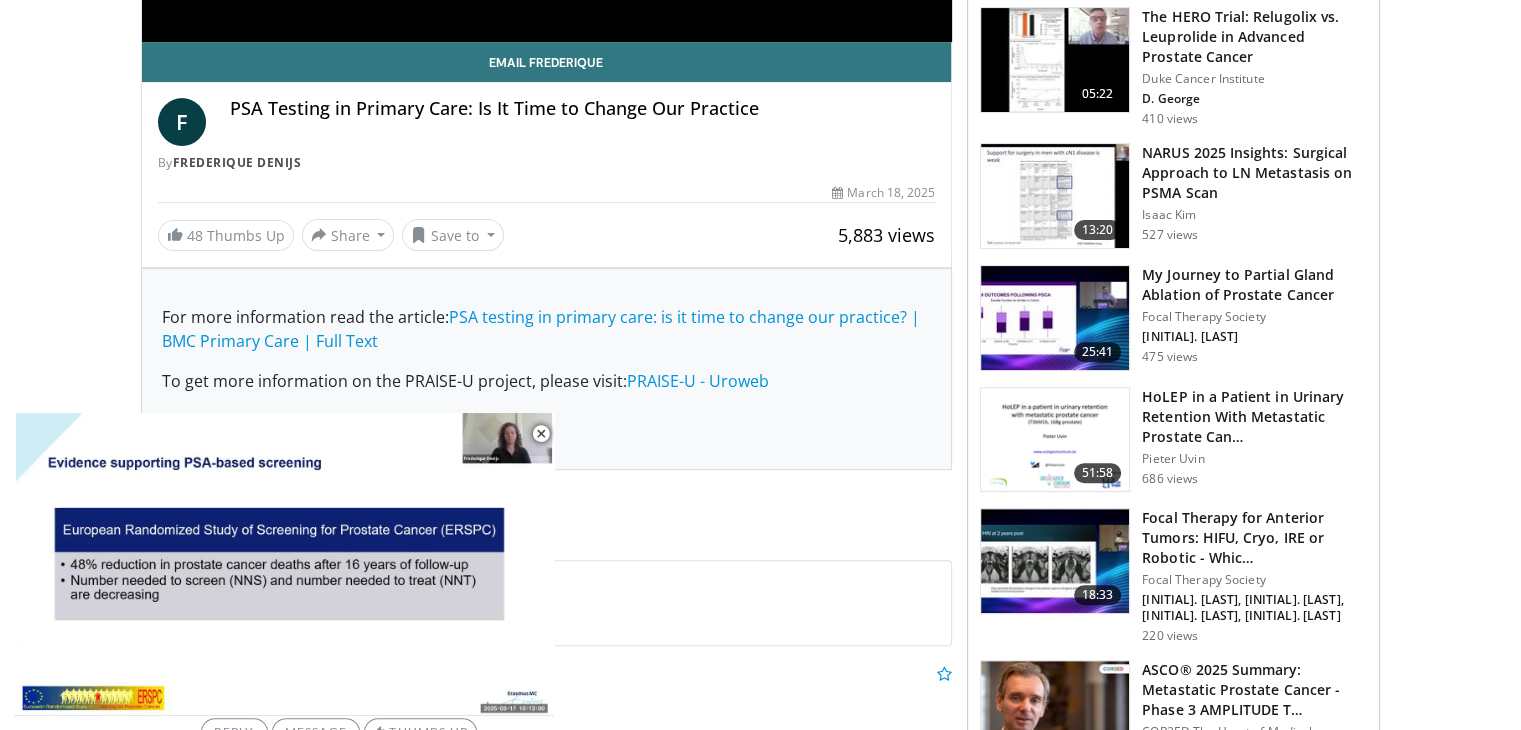 scroll, scrollTop: 800, scrollLeft: 0, axis: vertical 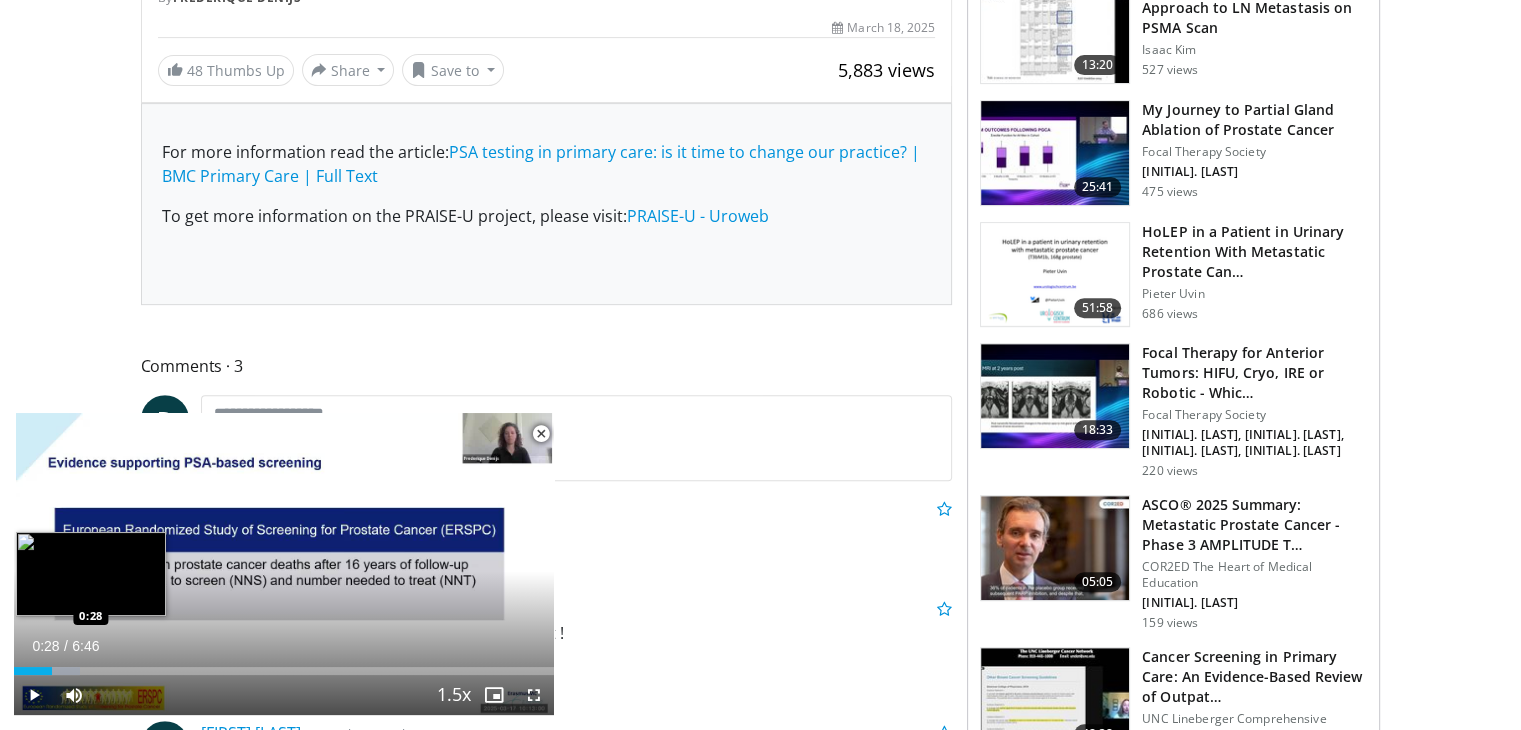click on "Loaded :  12.22% 0:08 0:28" at bounding box center [284, 671] 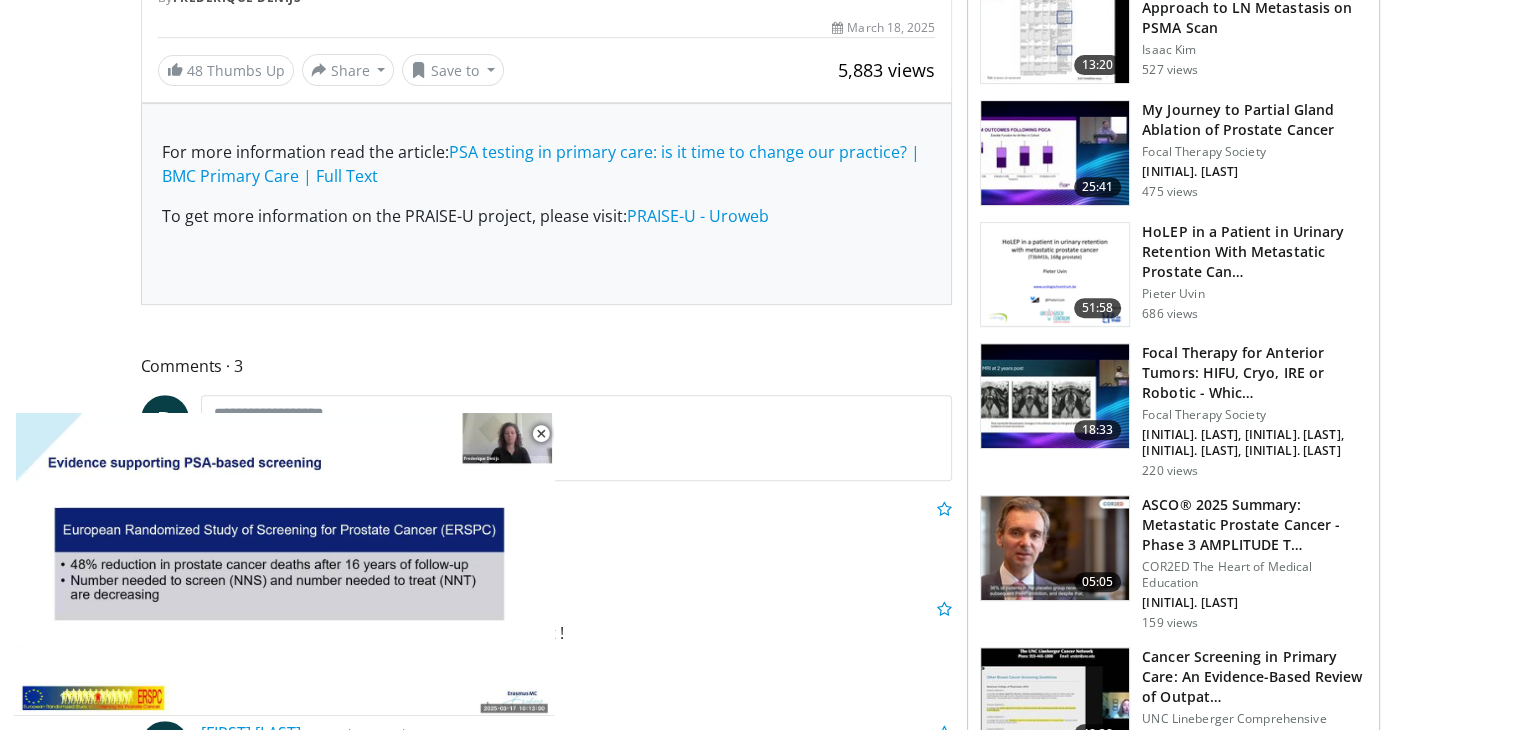 click on "**********" at bounding box center (284, 564) 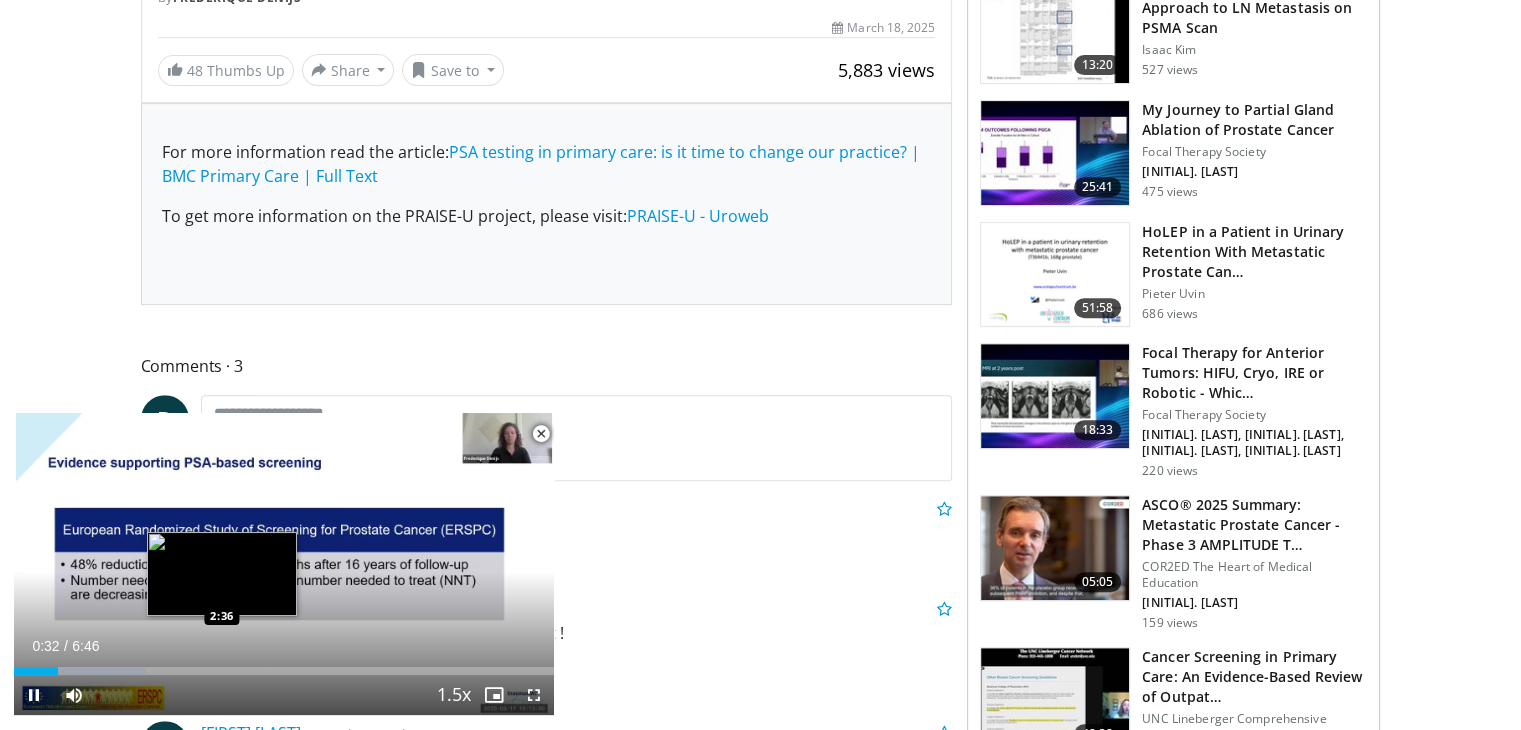 click on "Loaded :  24.43% 0:33 2:36" at bounding box center [284, 671] 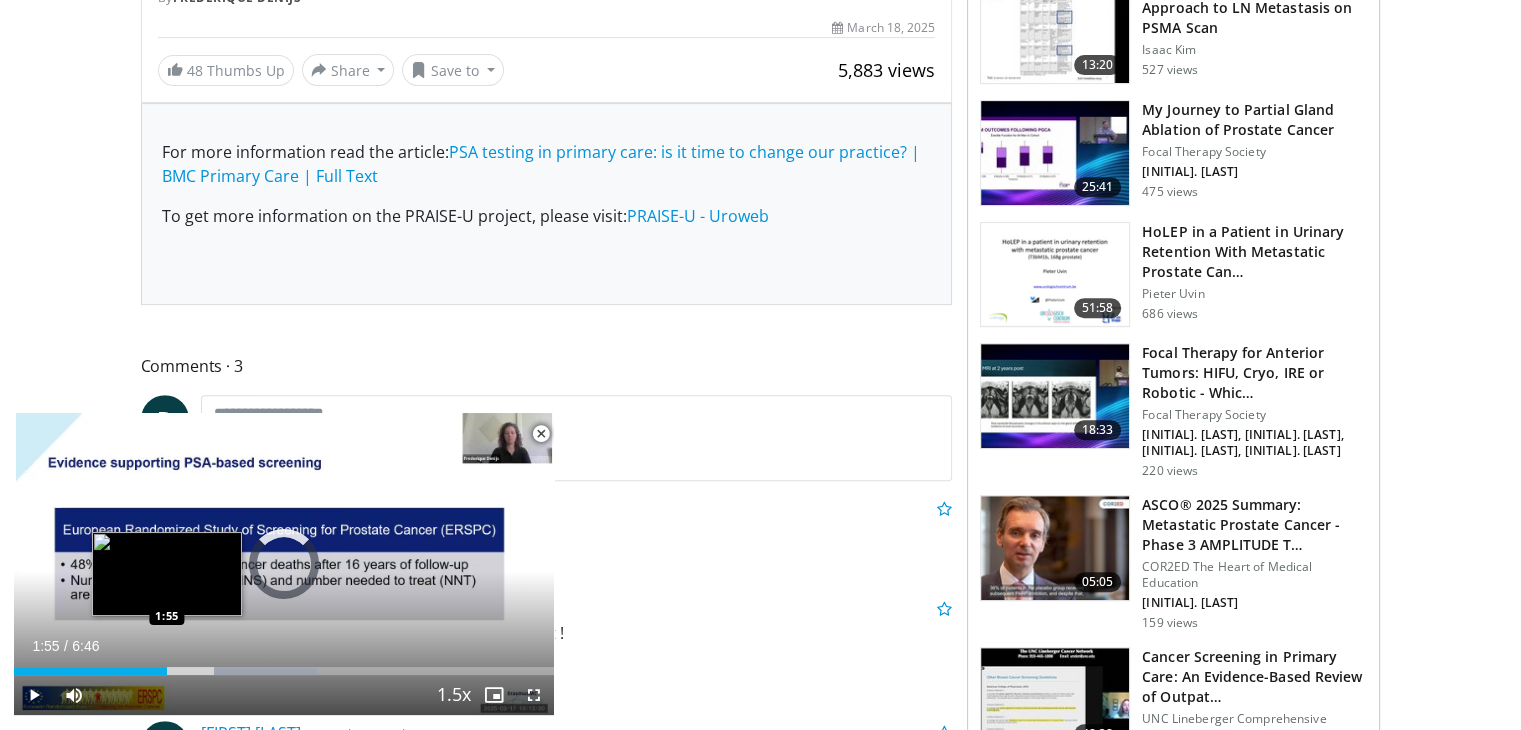 click on "Loaded :  56.20% 1:55 1:55" at bounding box center [284, 671] 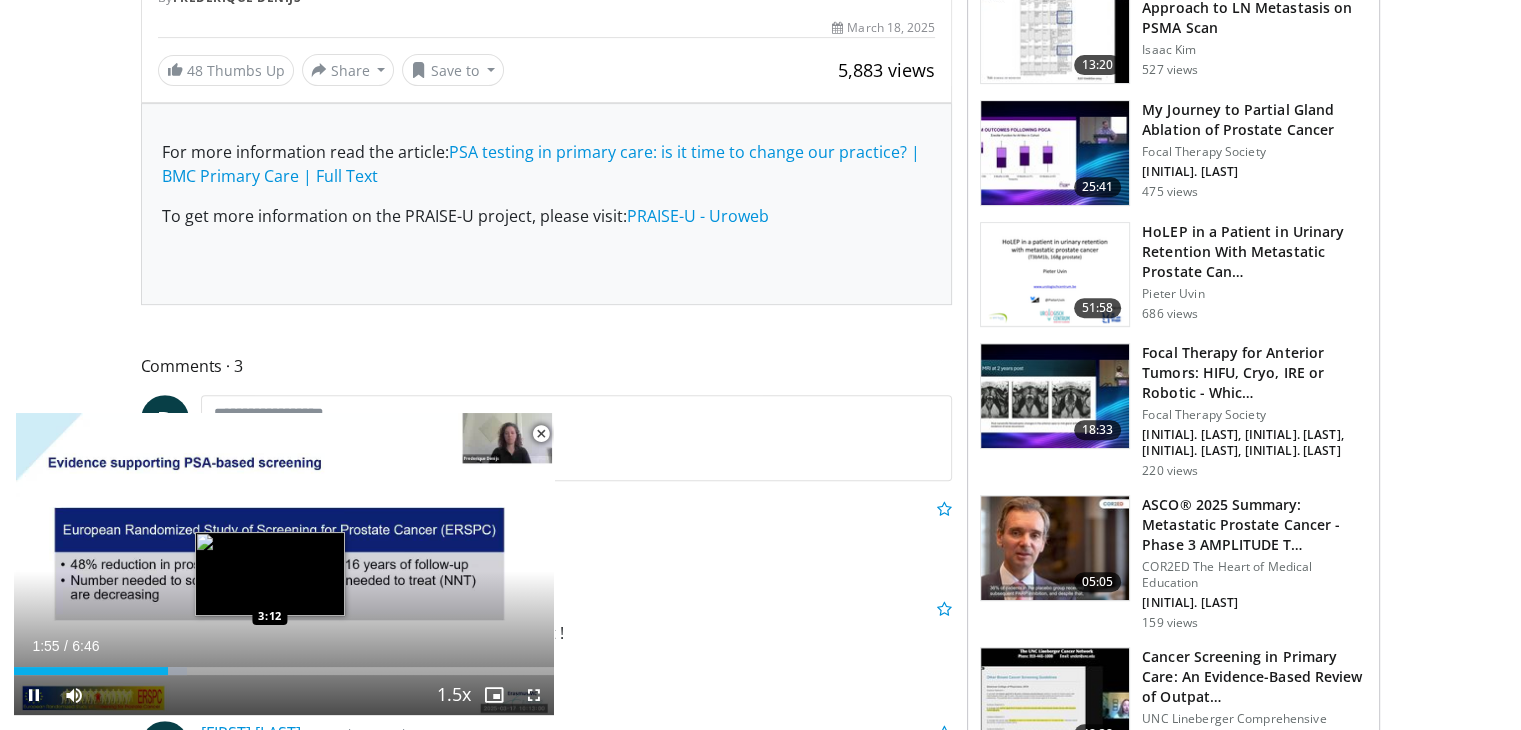 click on "Loaded :  32.02% 1:55 3:12" at bounding box center (284, 671) 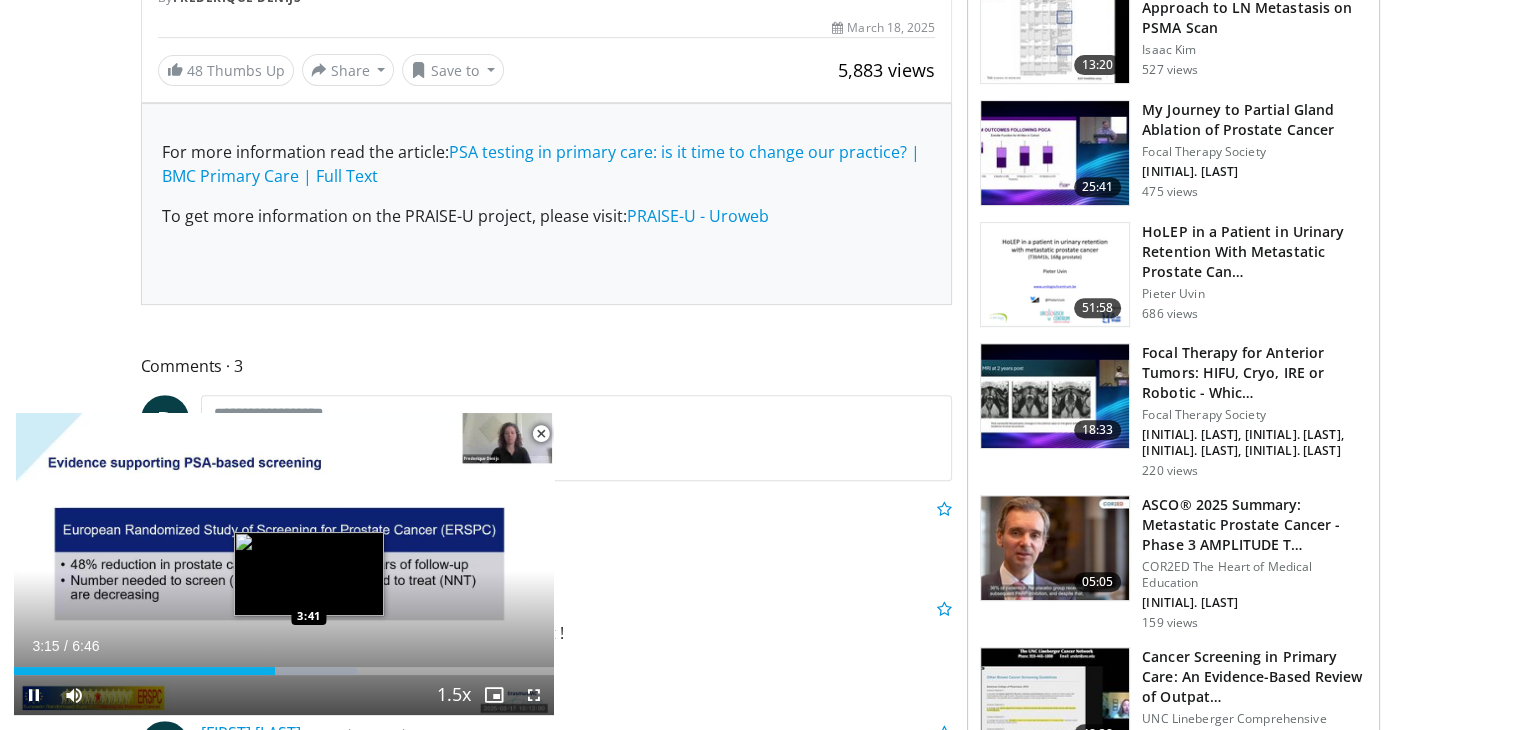 click on "Loaded :  63.53% 3:16 3:41" at bounding box center (284, 671) 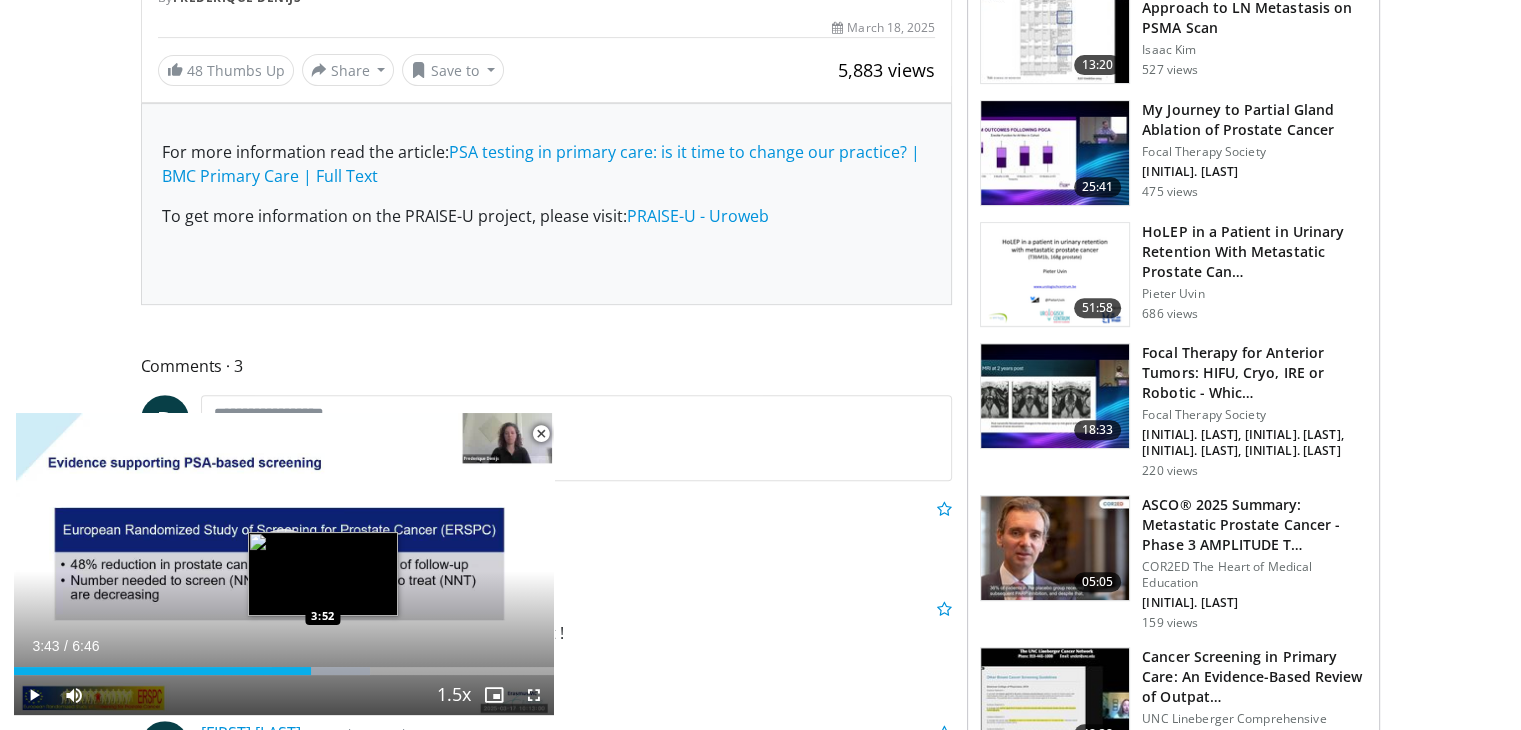 click at bounding box center (321, 671) 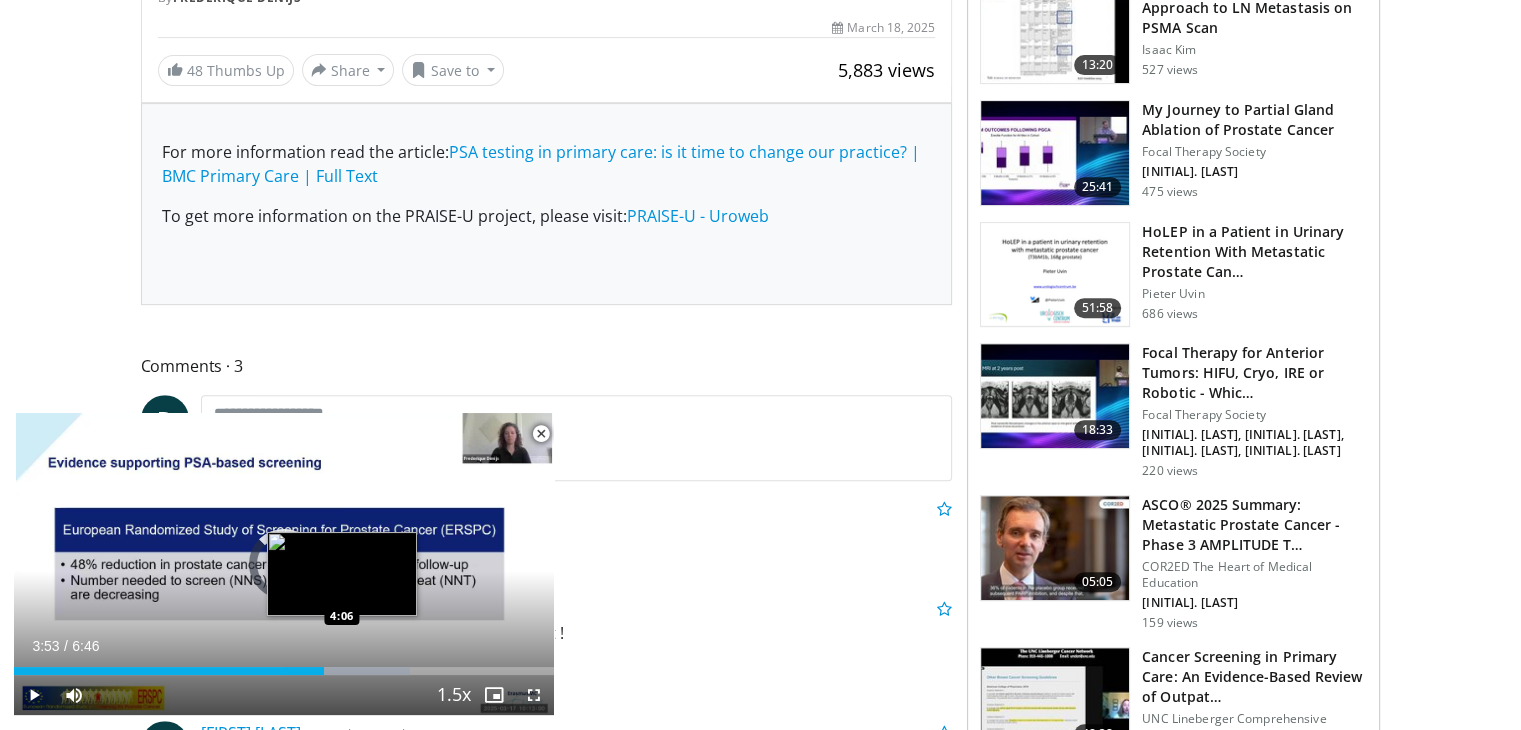 click at bounding box center [347, 671] 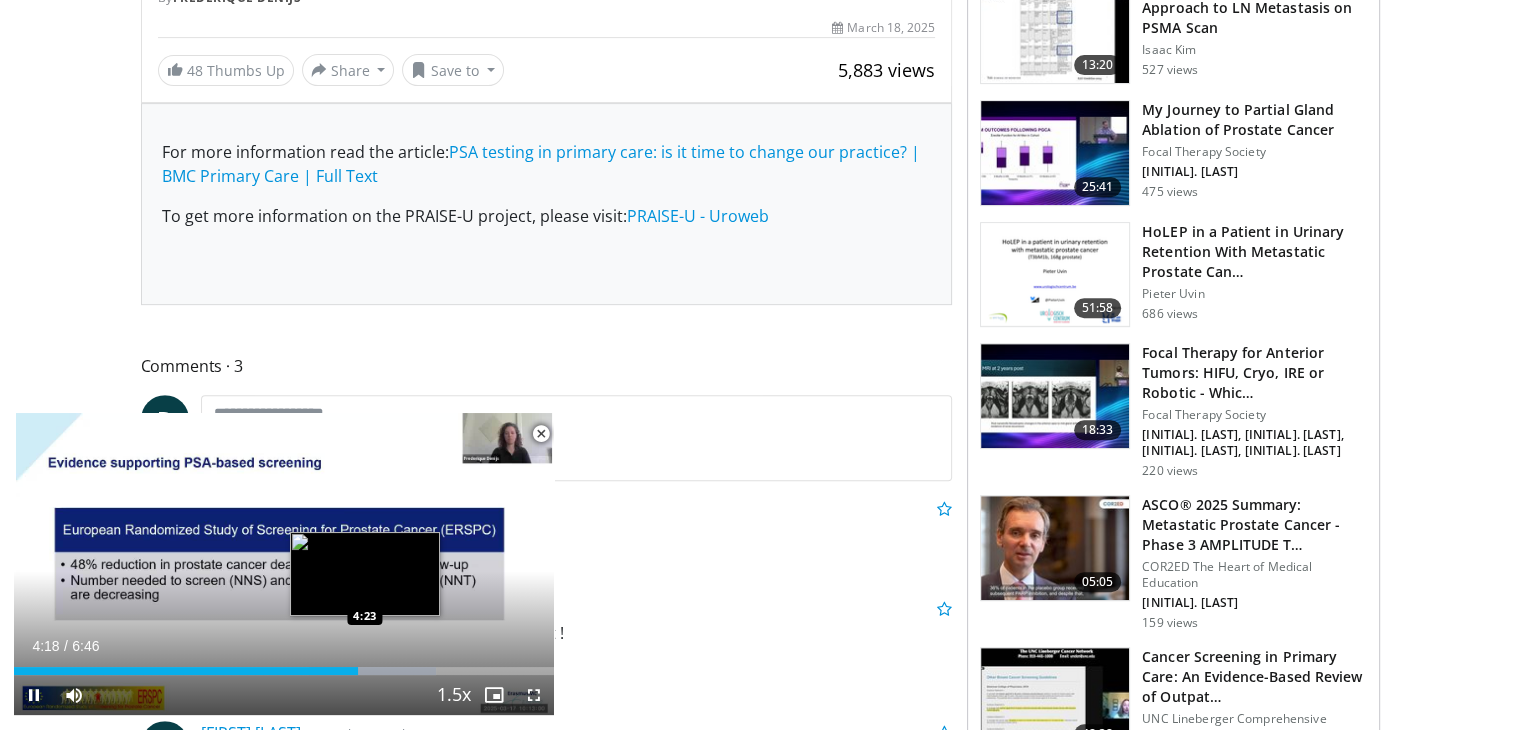 click on "Loaded :  78.19% 4:18 4:23" at bounding box center (284, 671) 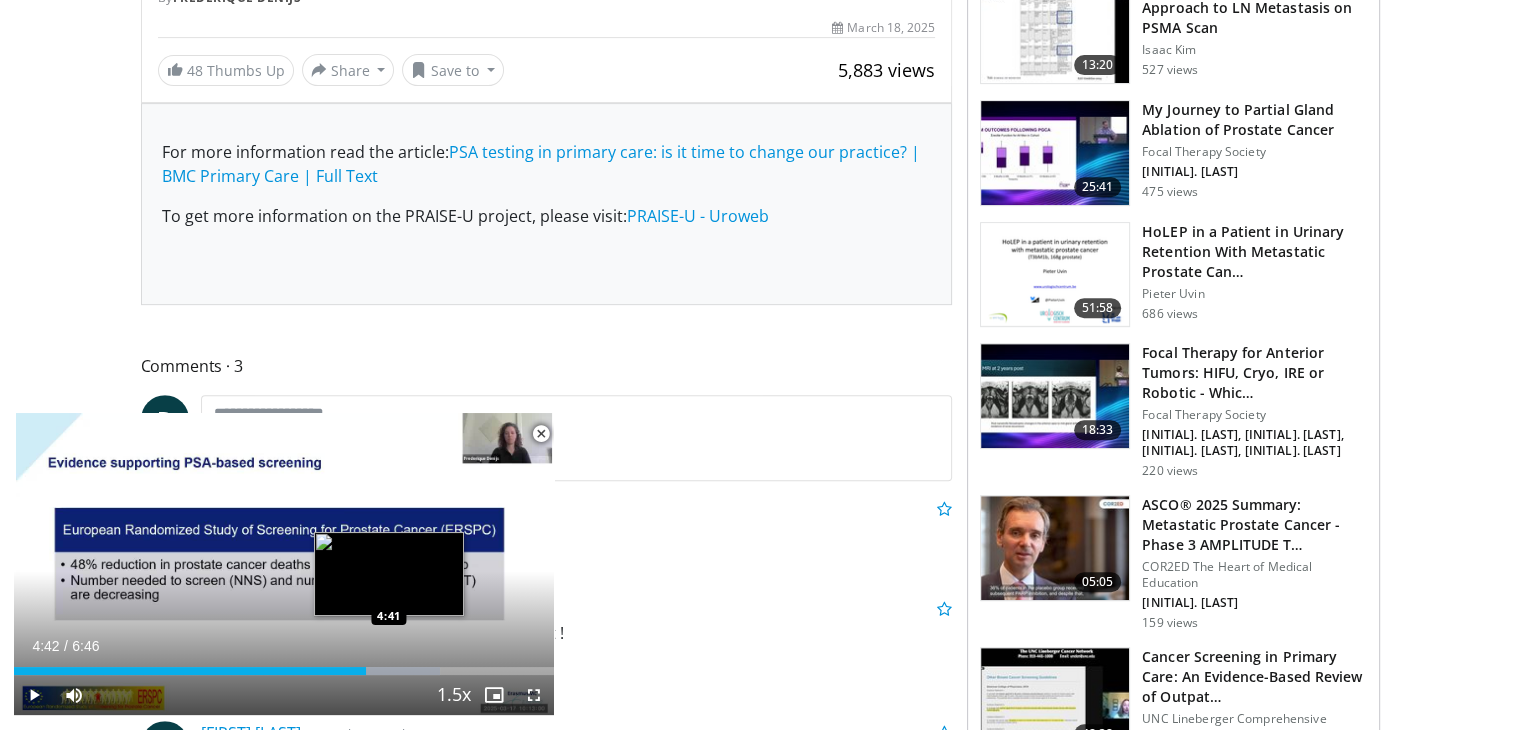 click at bounding box center [395, 671] 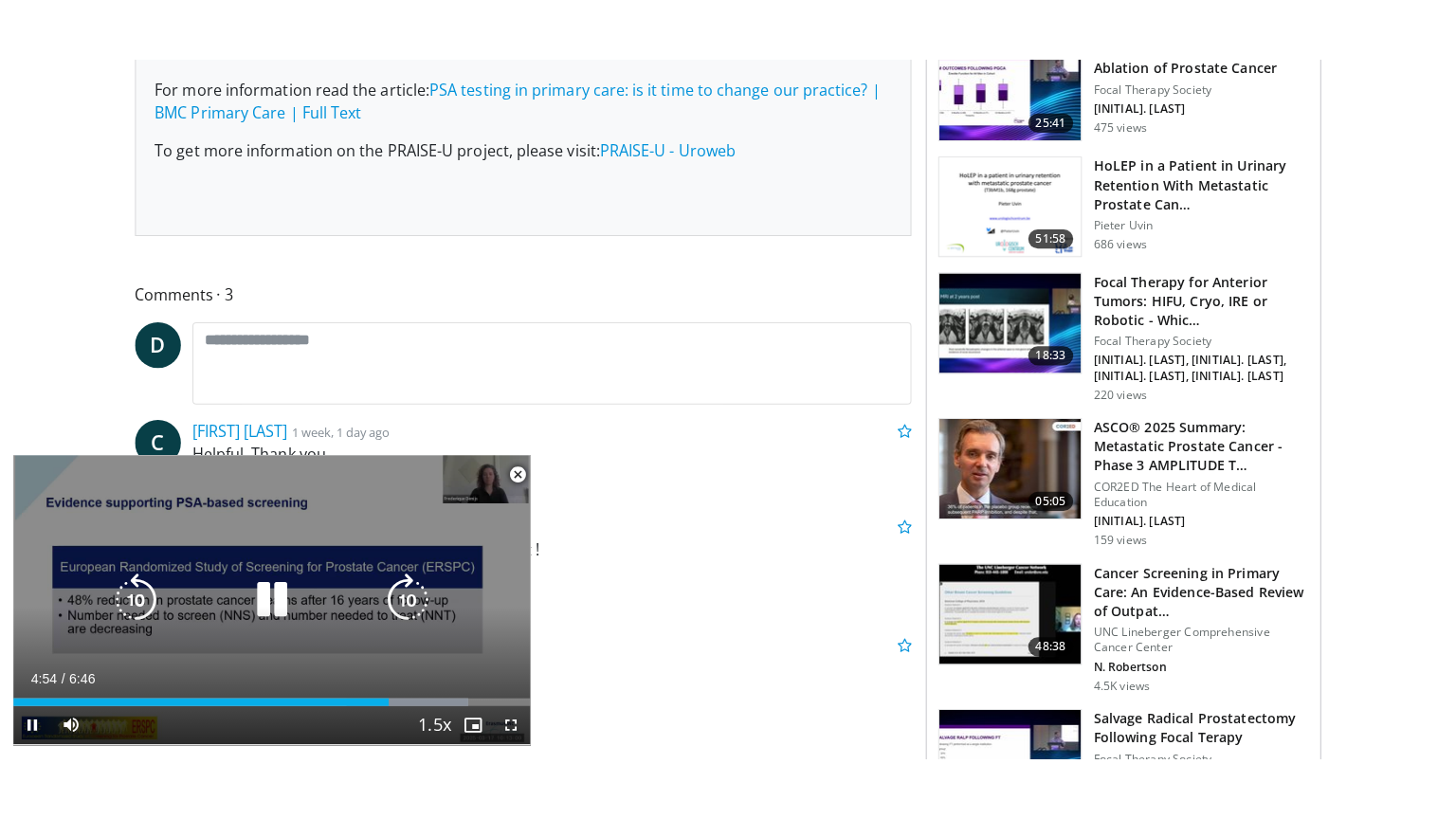 scroll, scrollTop: 853, scrollLeft: 0, axis: vertical 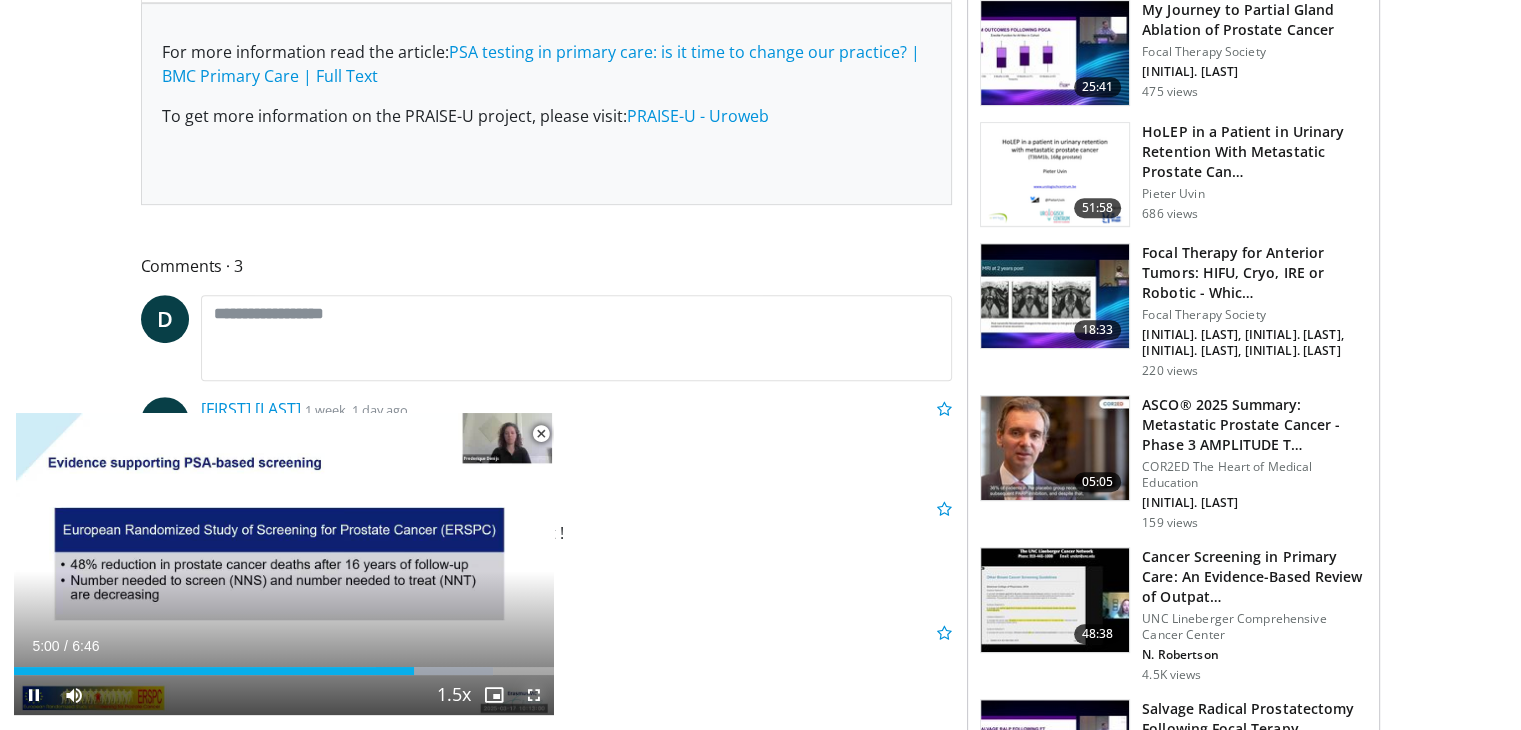 click at bounding box center [534, 695] 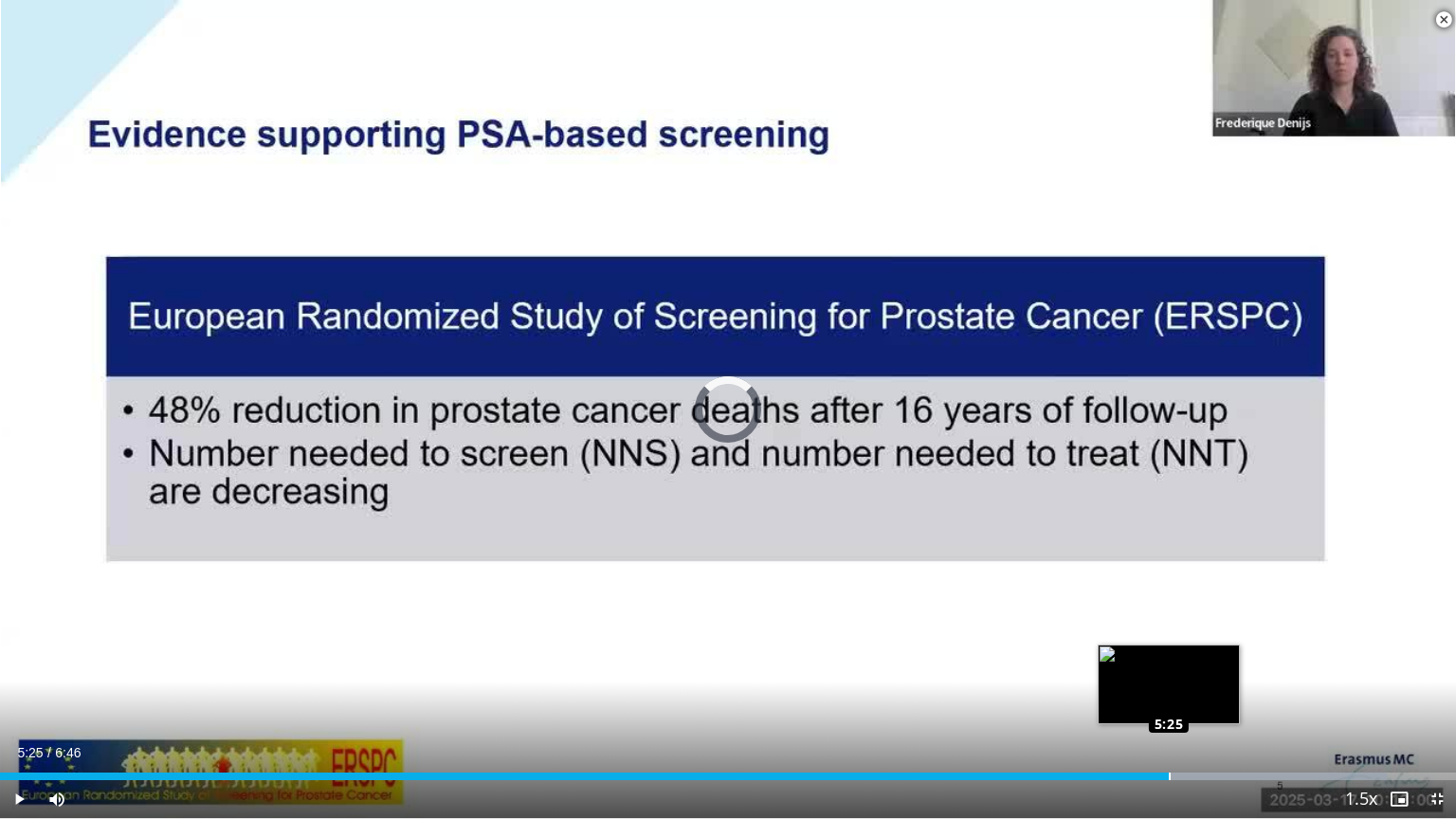click on "Loaded :  95.27% 5:25 5:25" at bounding box center (728, 776) 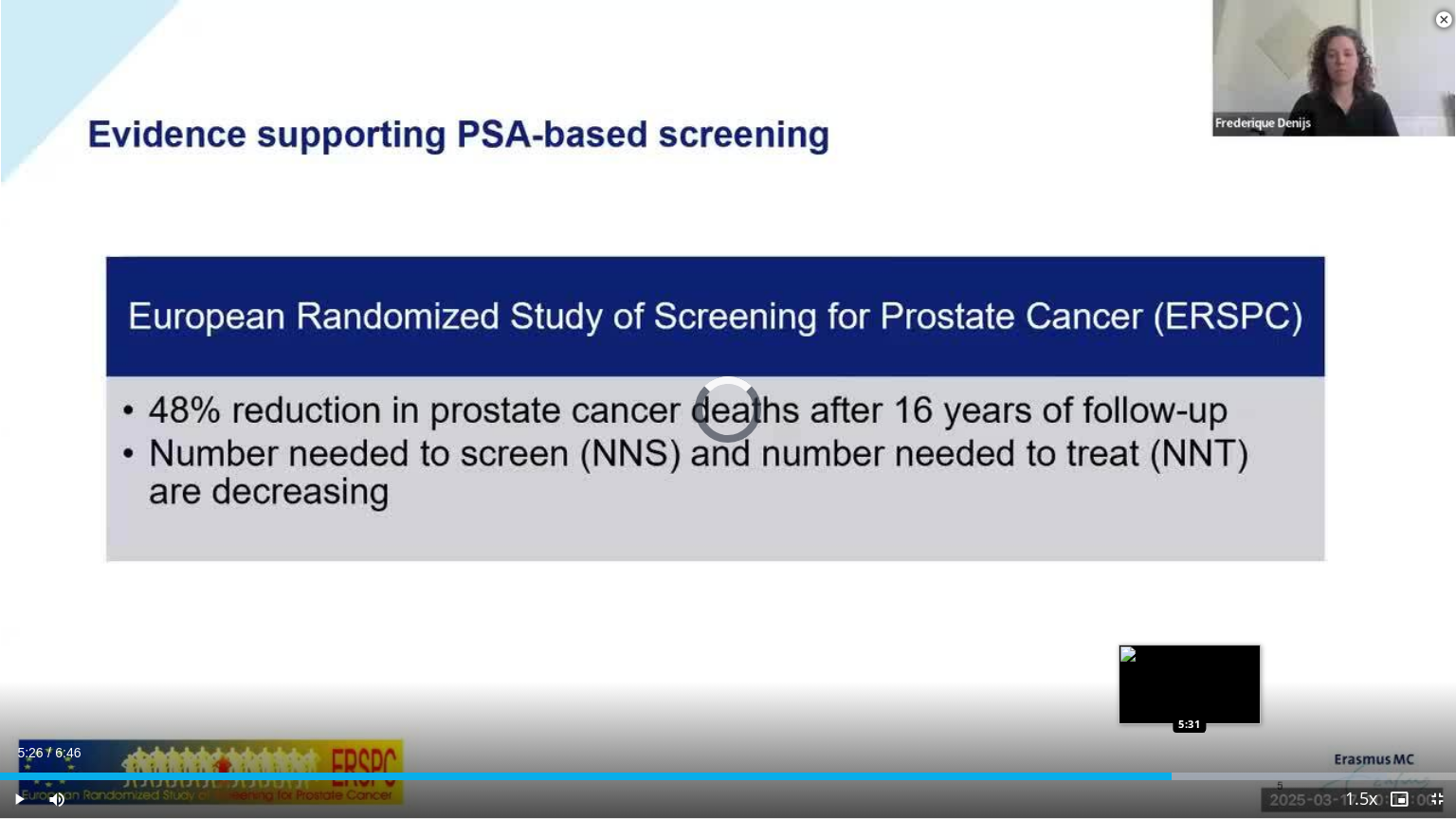click at bounding box center (1191, 776) 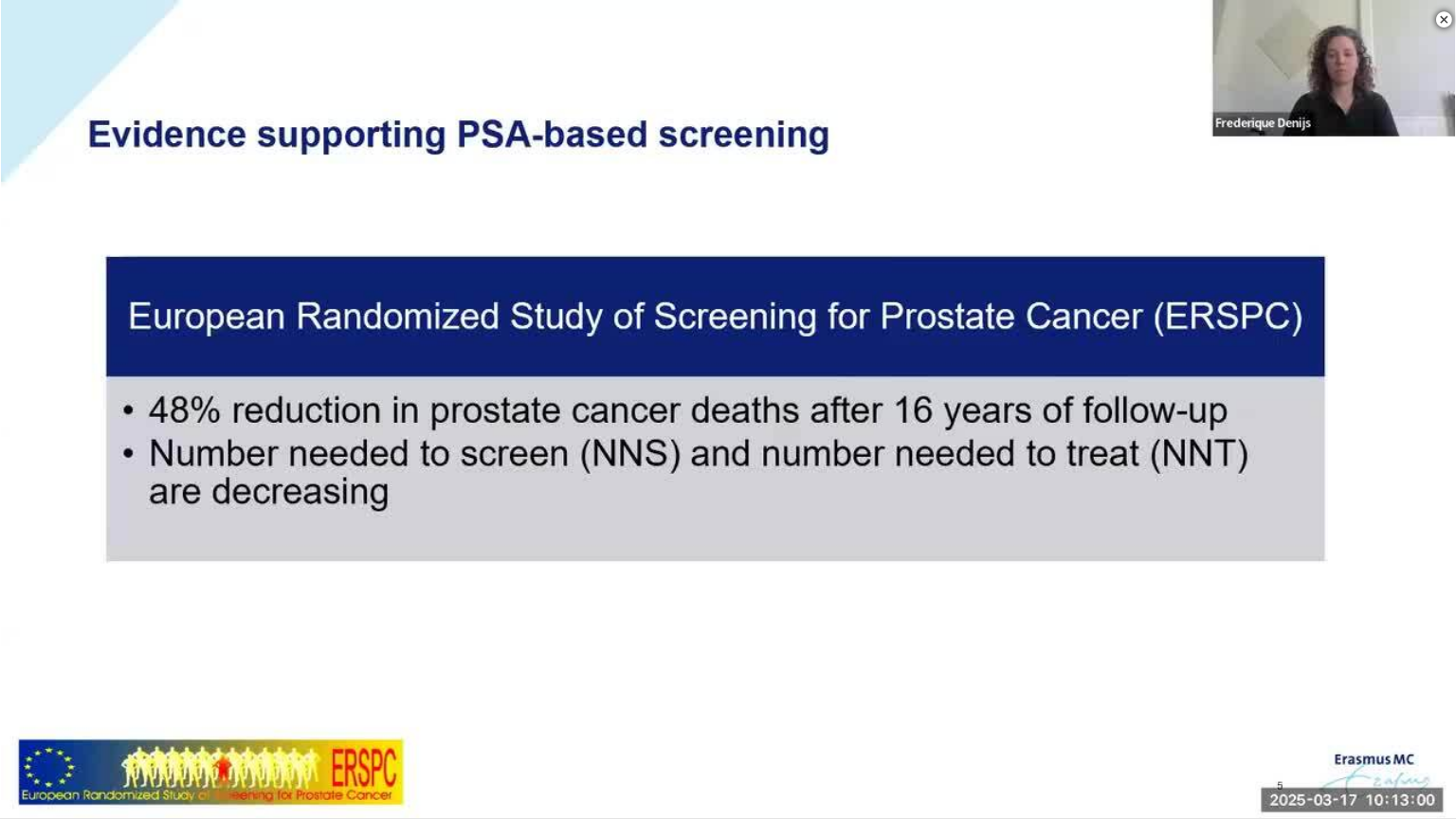 click on "**********" at bounding box center [728, 410] 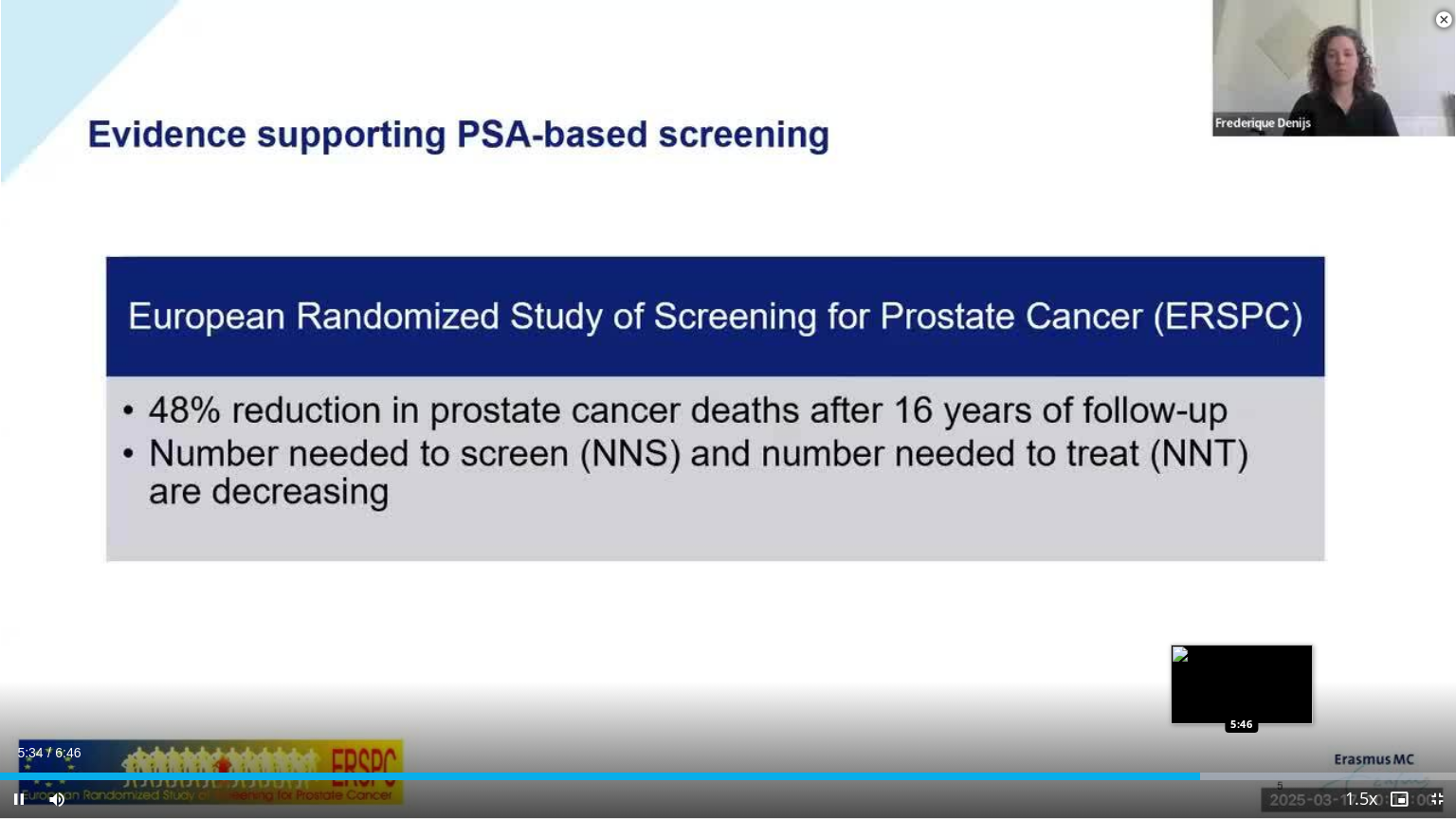 click on "Loaded :  97.71% 5:34 5:46" at bounding box center [728, 771] 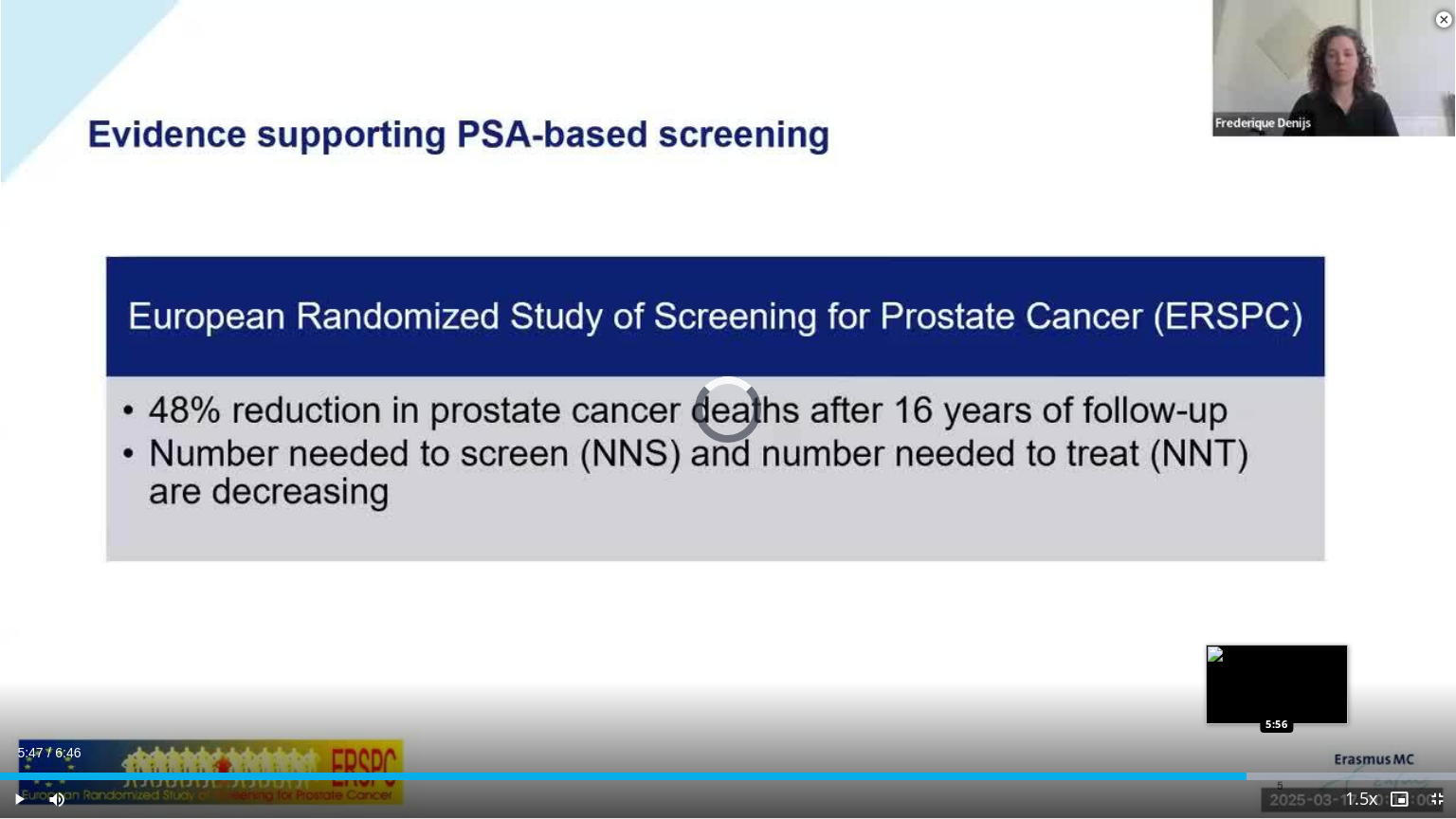 click on "Loaded :  100.00% 5:47 5:56" at bounding box center (728, 771) 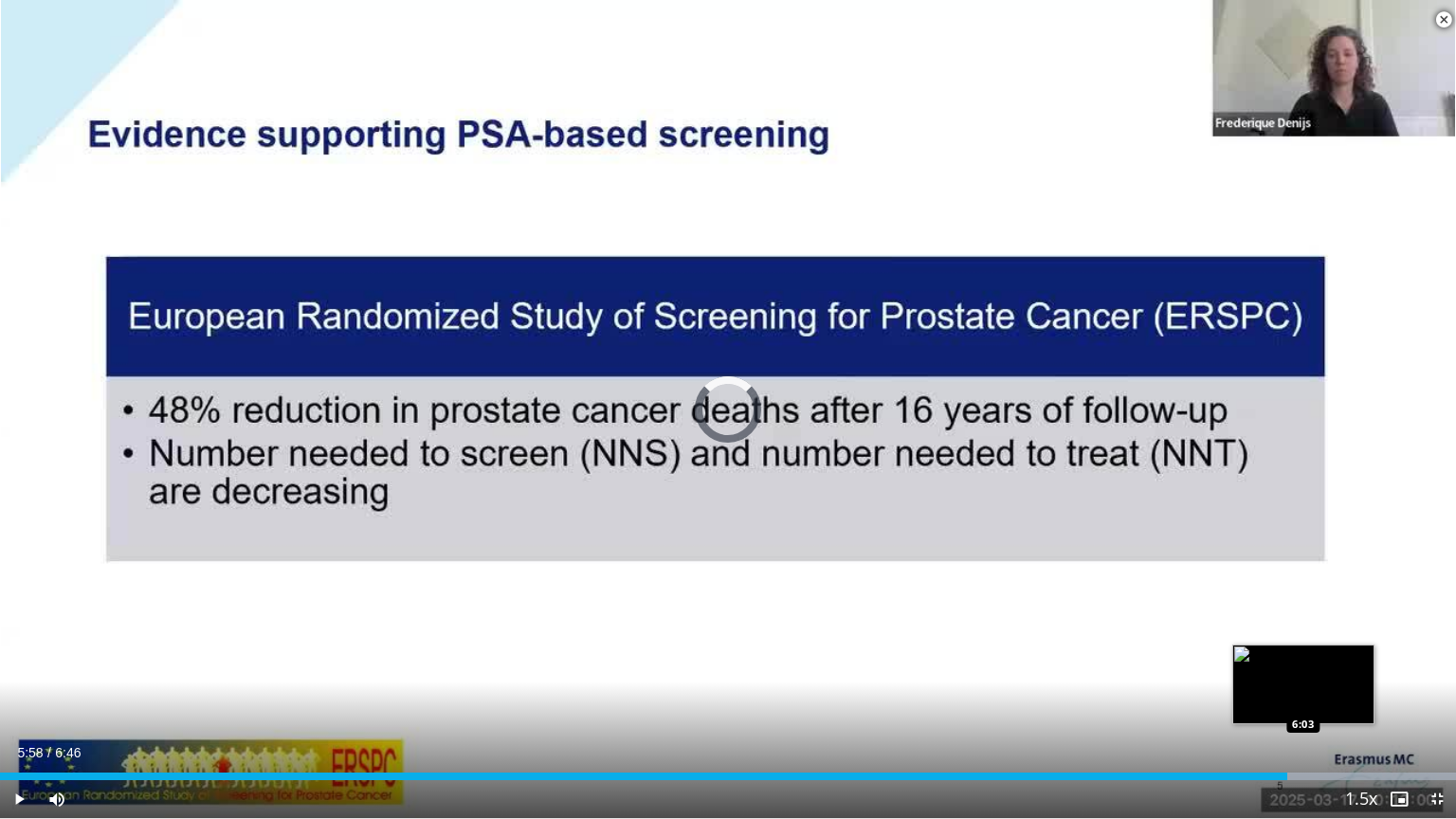 click at bounding box center (1298, 776) 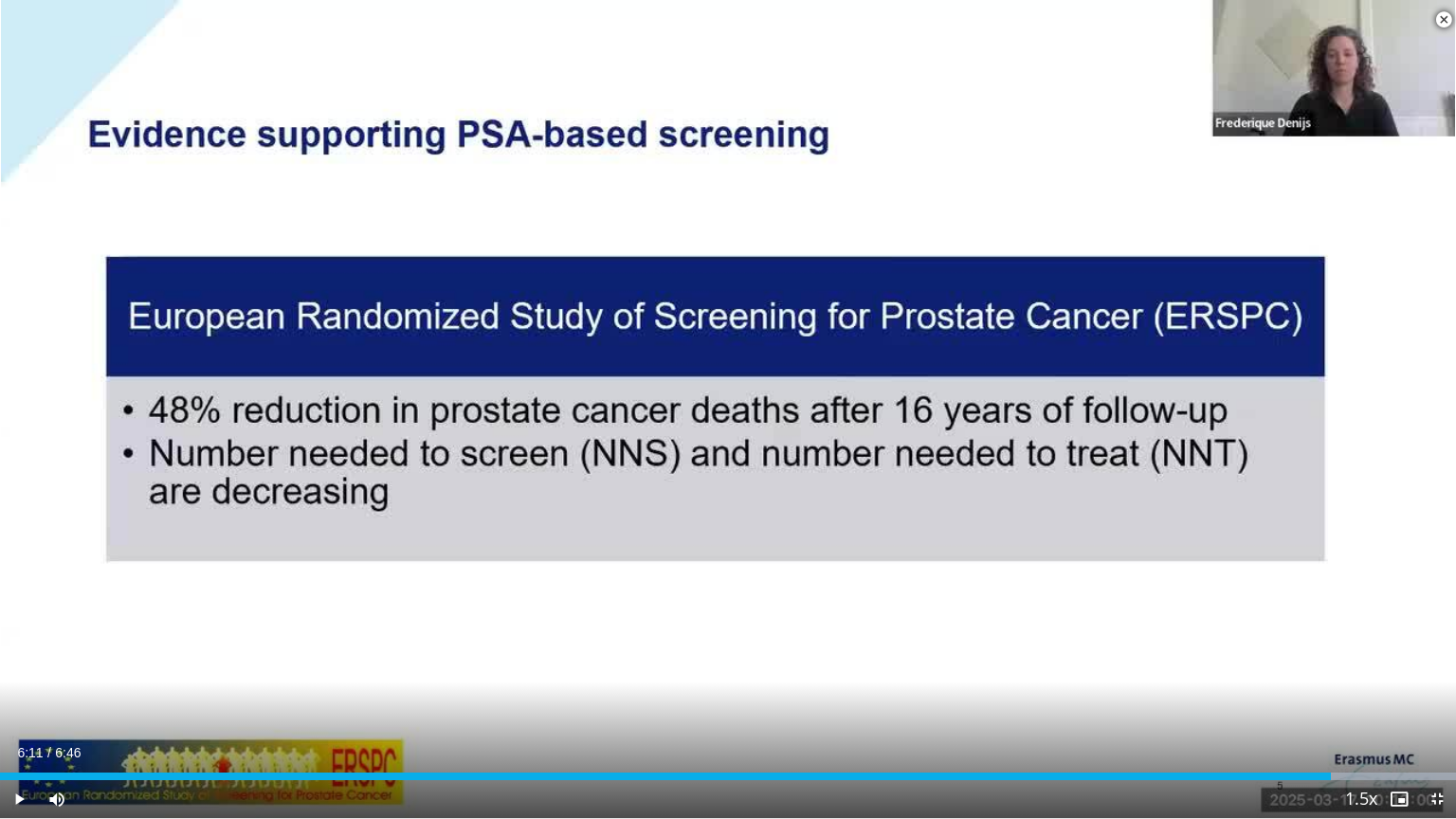 click on "Loaded :  100.00% 6:11 6:11" at bounding box center (728, 776) 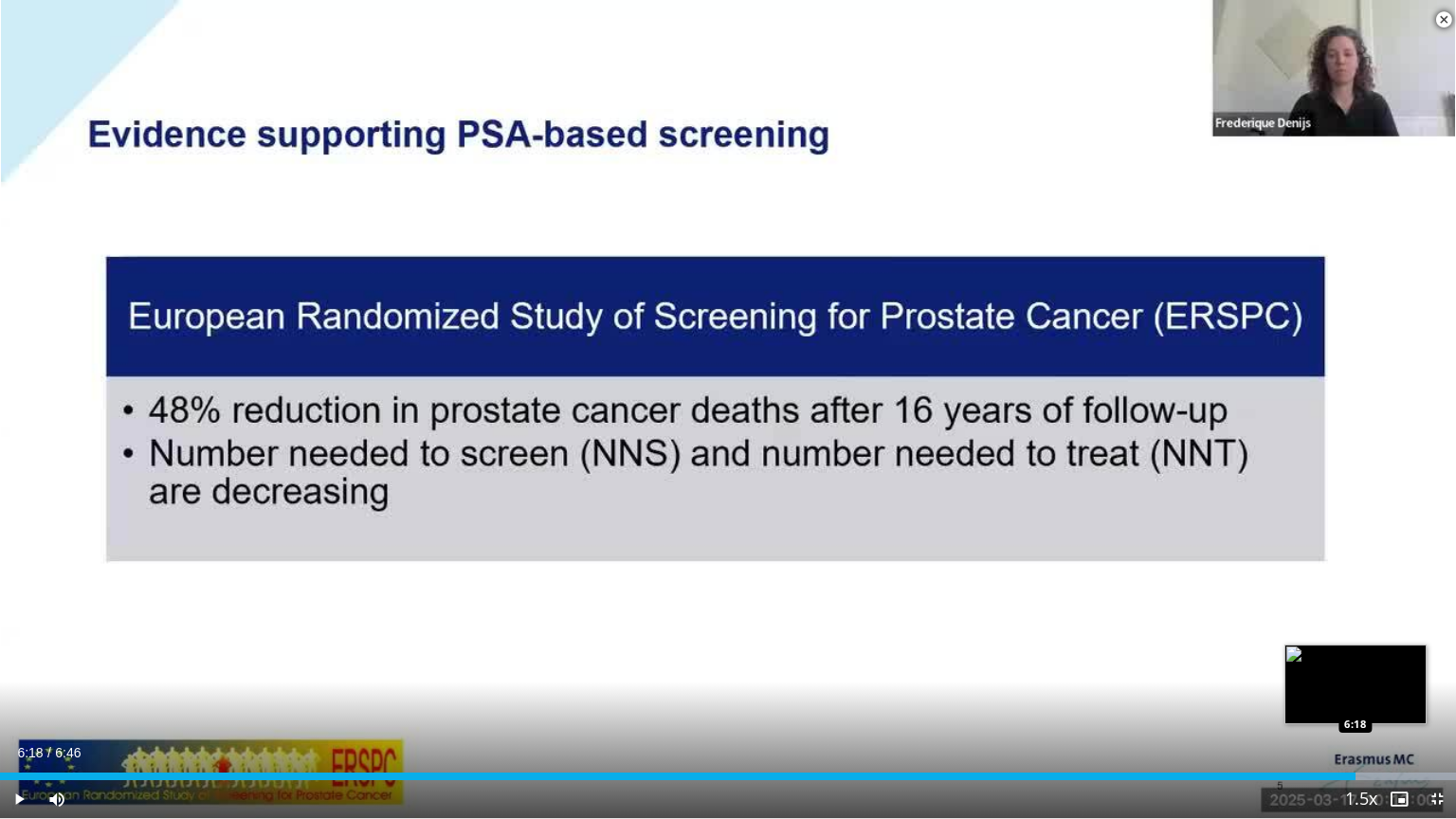 click on "Loaded :  100.00% 6:14 6:18" at bounding box center [728, 776] 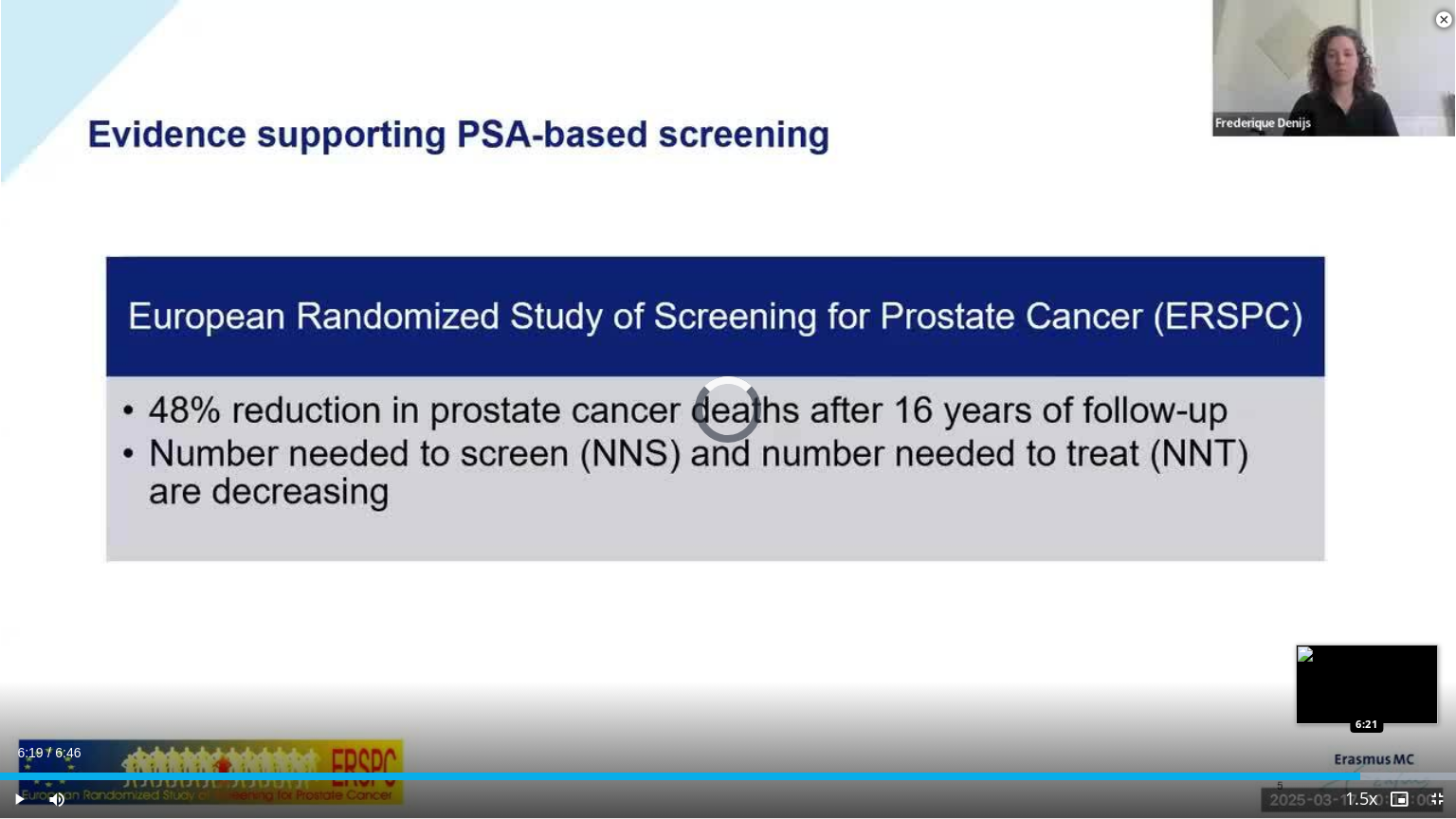 click at bounding box center (1368, 776) 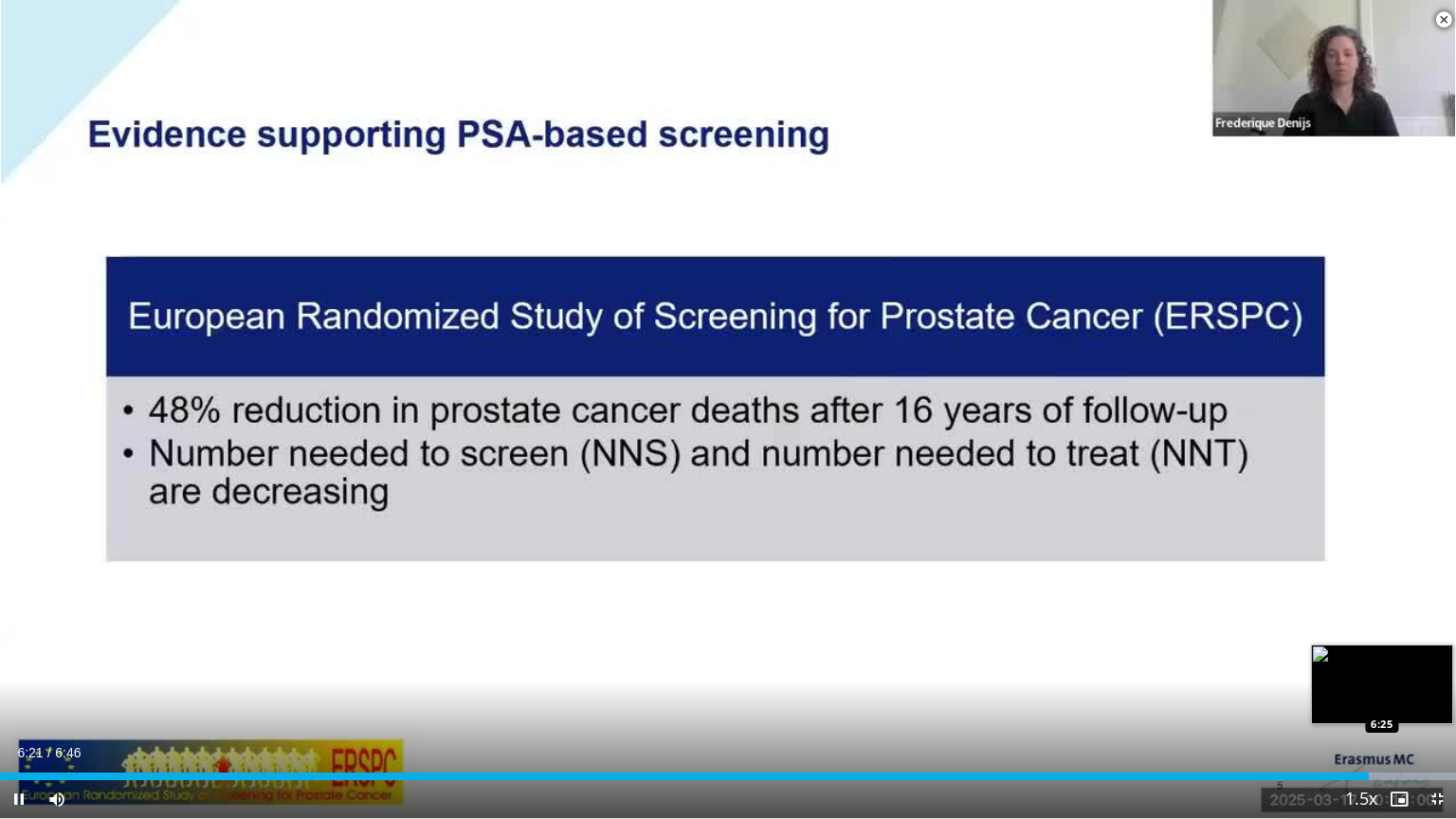 click on "Loaded :  100.00% 6:21 6:25" at bounding box center (728, 776) 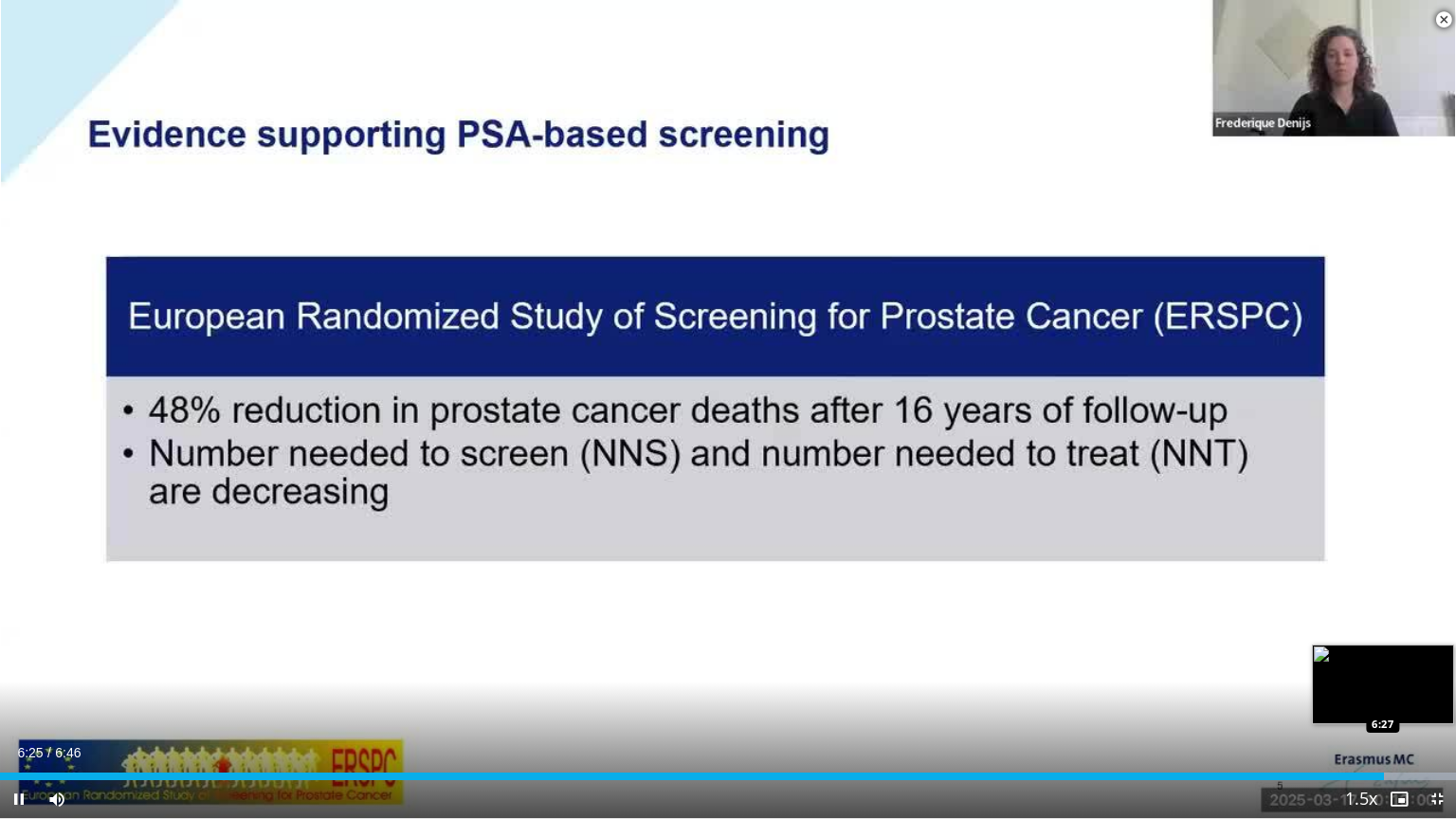 click at bounding box center (1298, 776) 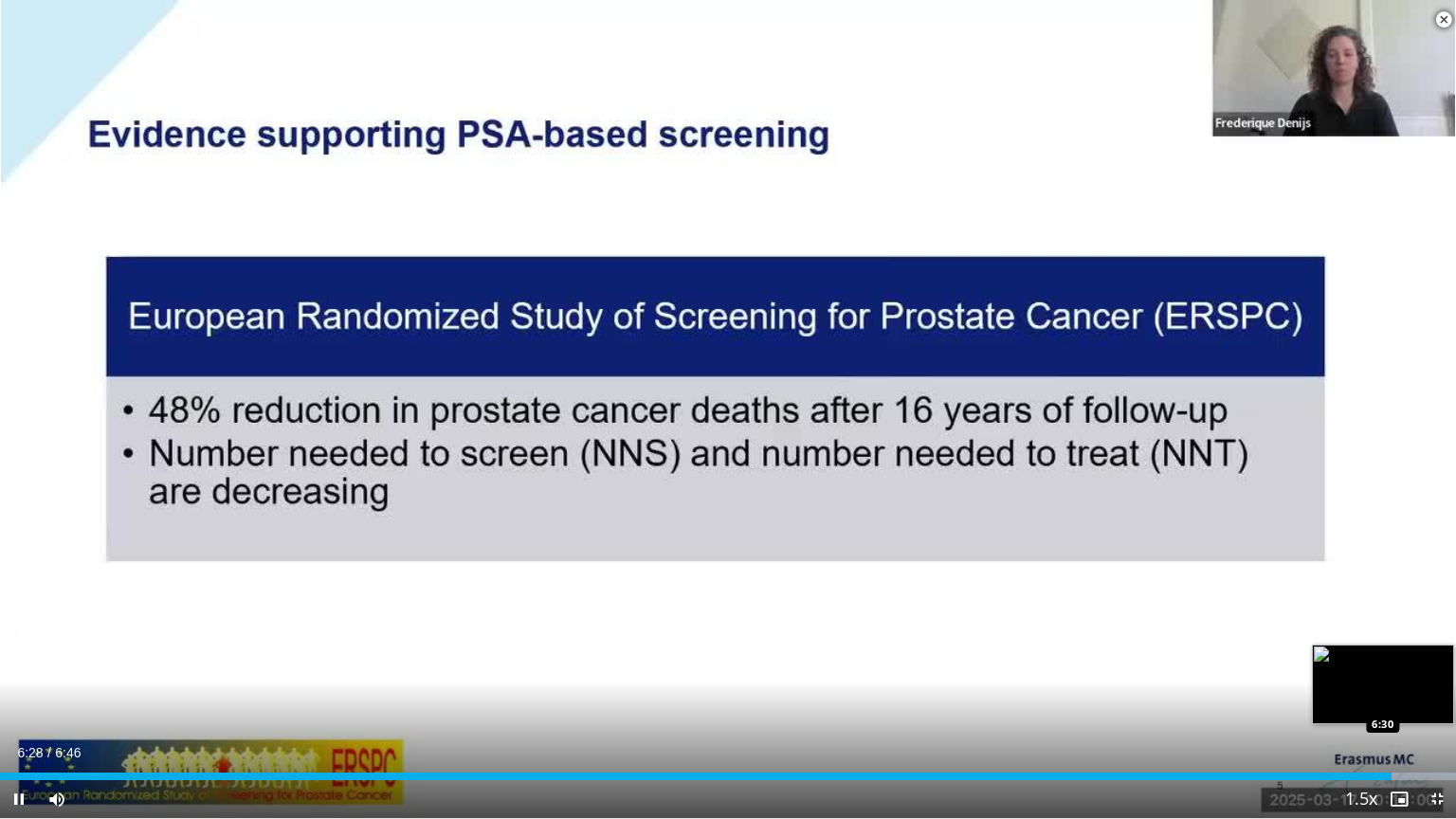 click on "Loaded :  100.00% 6:28 6:30" at bounding box center (728, 771) 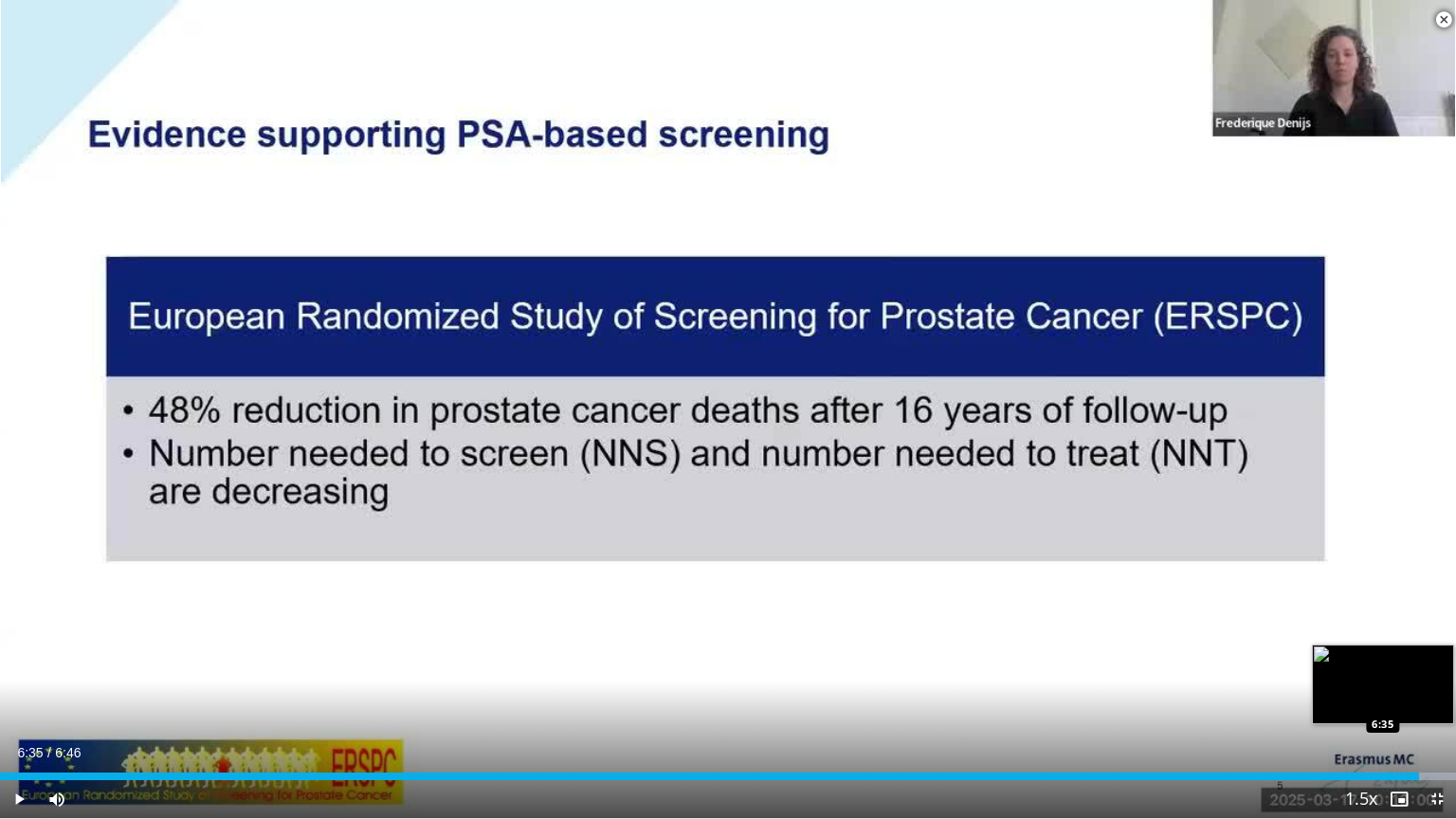 click on "Loaded :  100.00% 6:35 6:35" at bounding box center [728, 771] 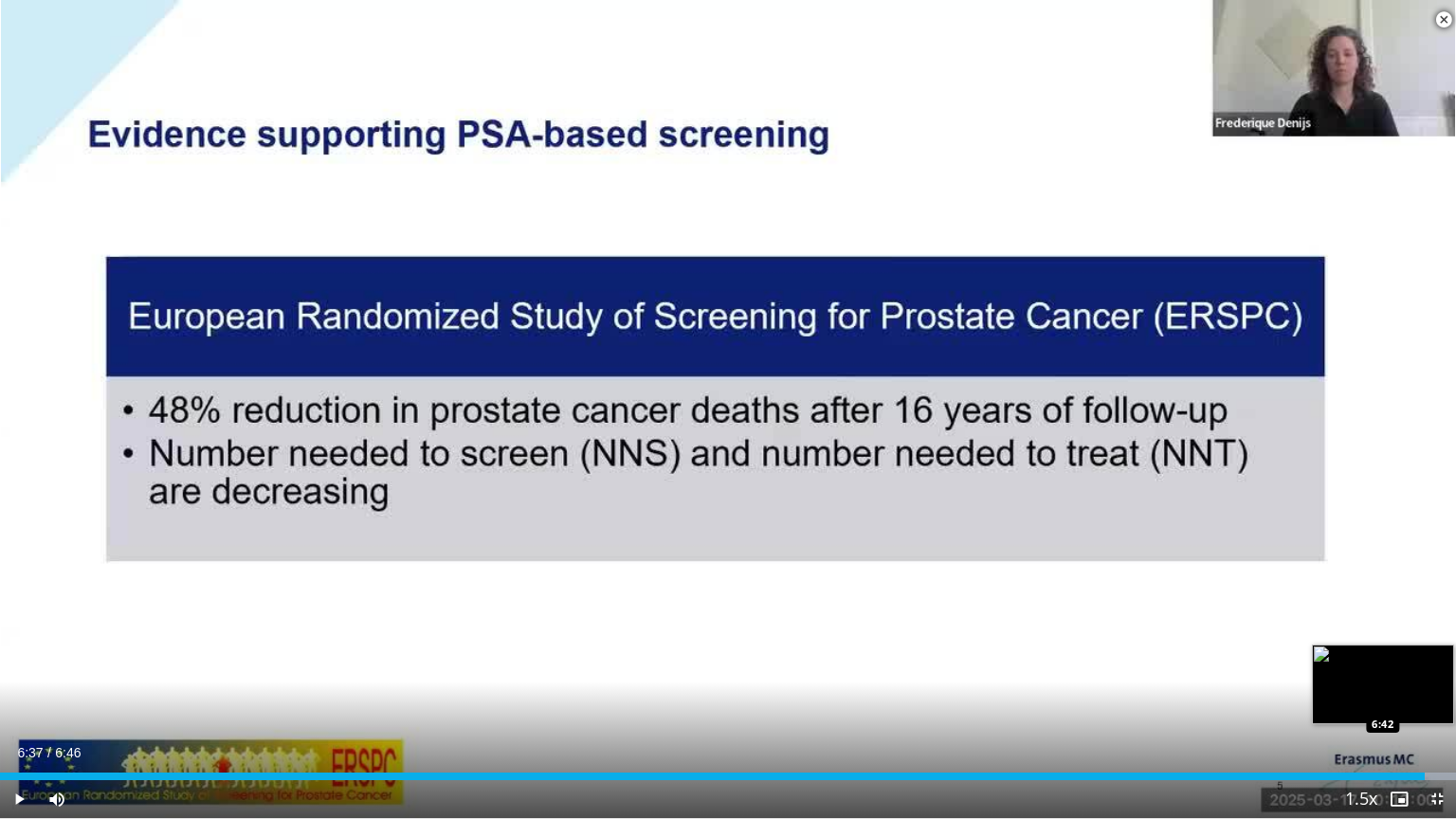 click on "Loaded :  100.00% 6:37 6:42" at bounding box center (728, 771) 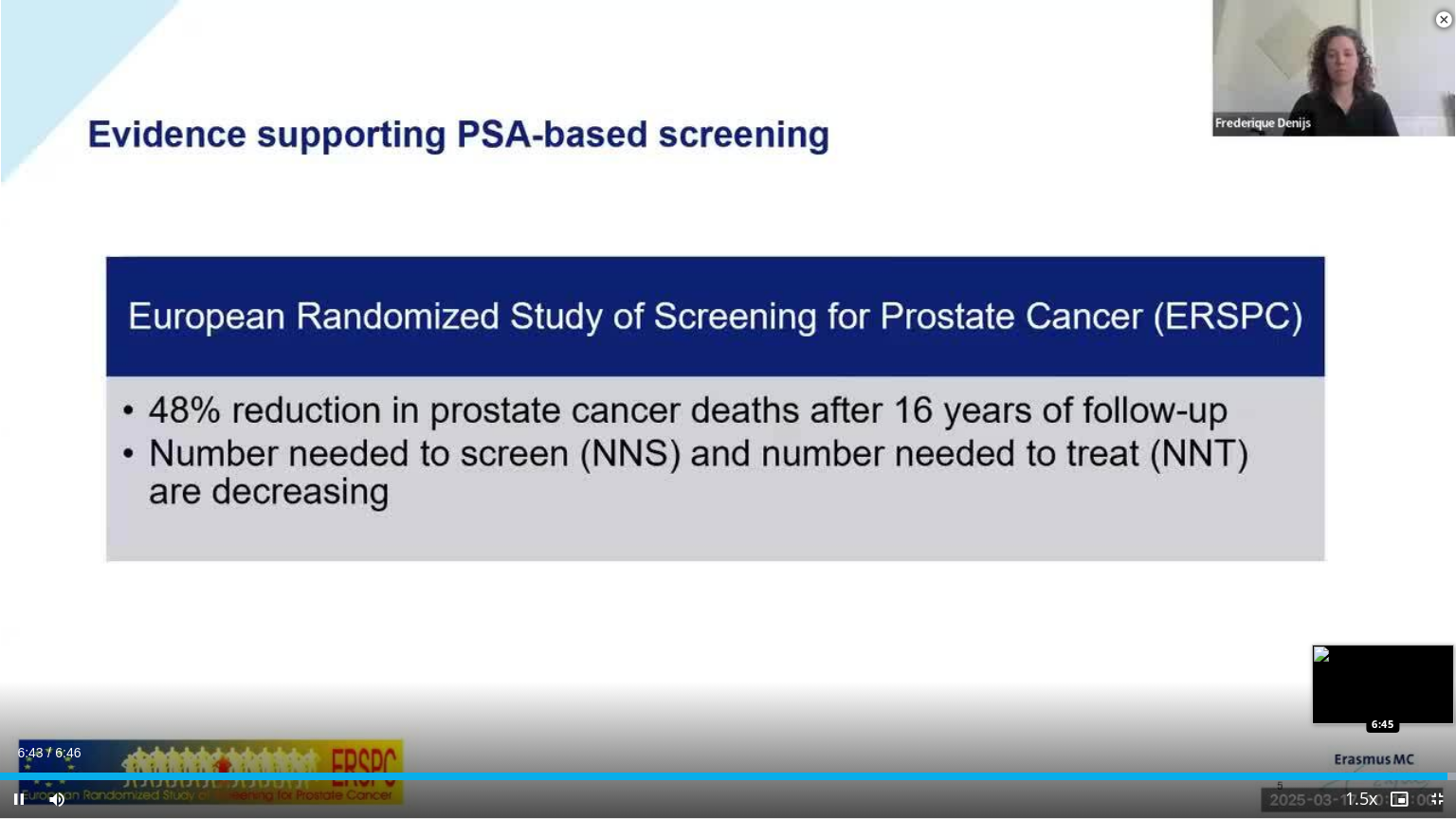 click on "Loaded :  100.00% 6:43 6:45" at bounding box center [728, 771] 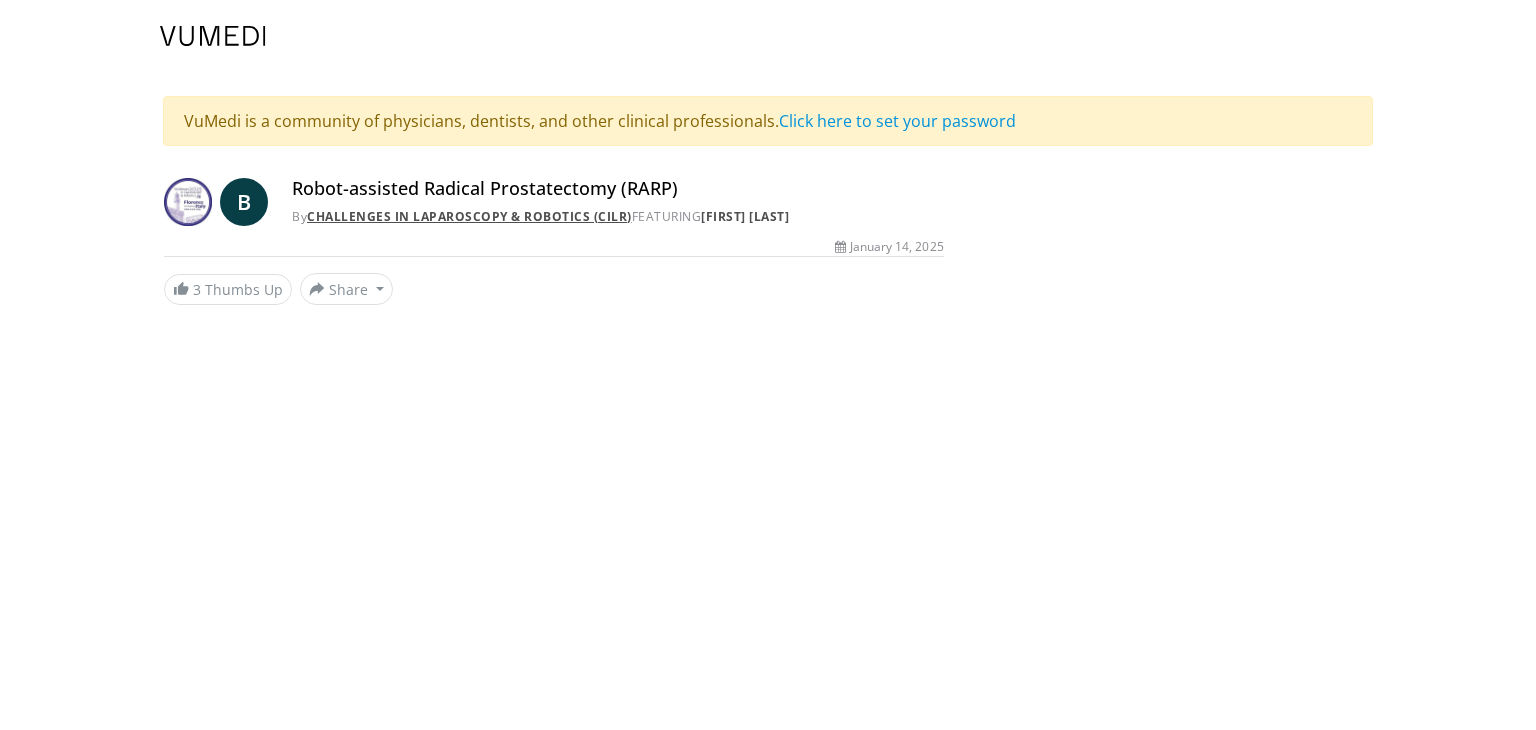 scroll, scrollTop: 0, scrollLeft: 0, axis: both 